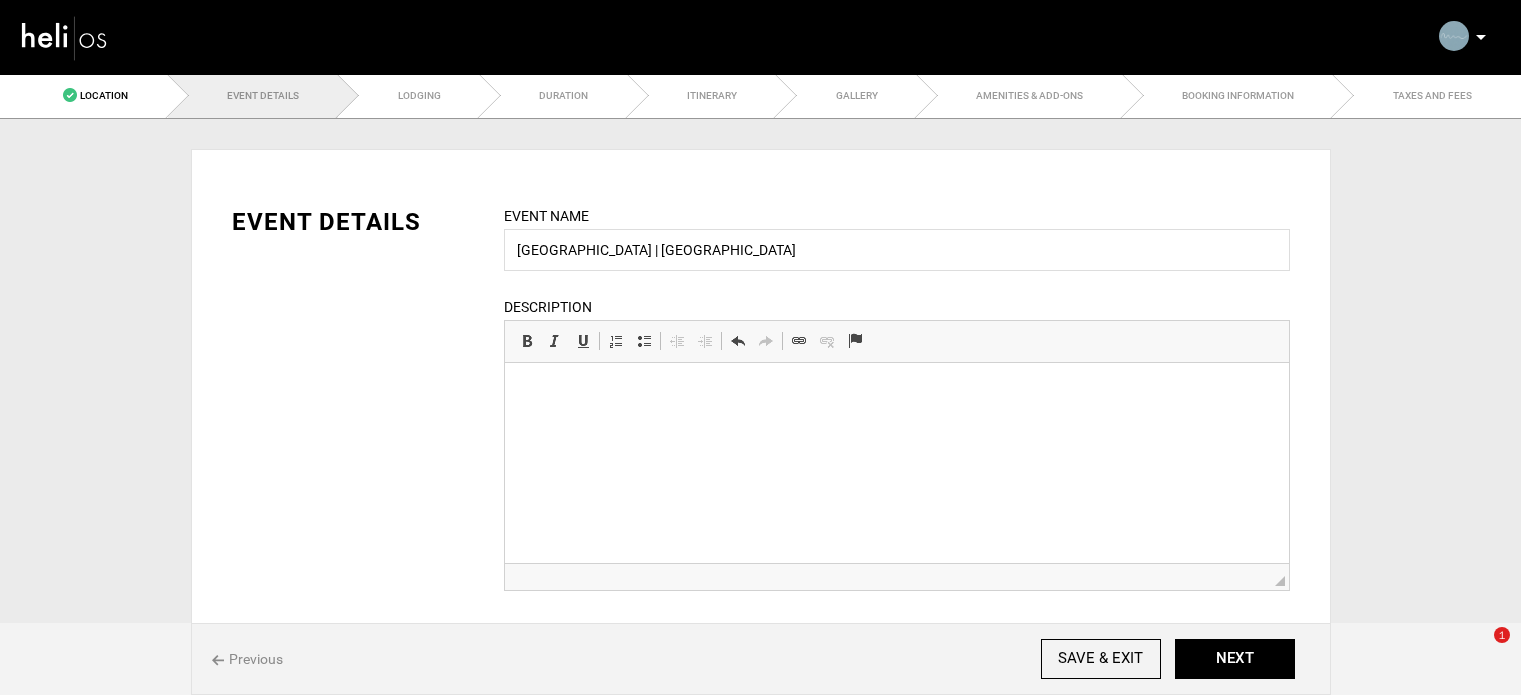 scroll, scrollTop: 0, scrollLeft: 0, axis: both 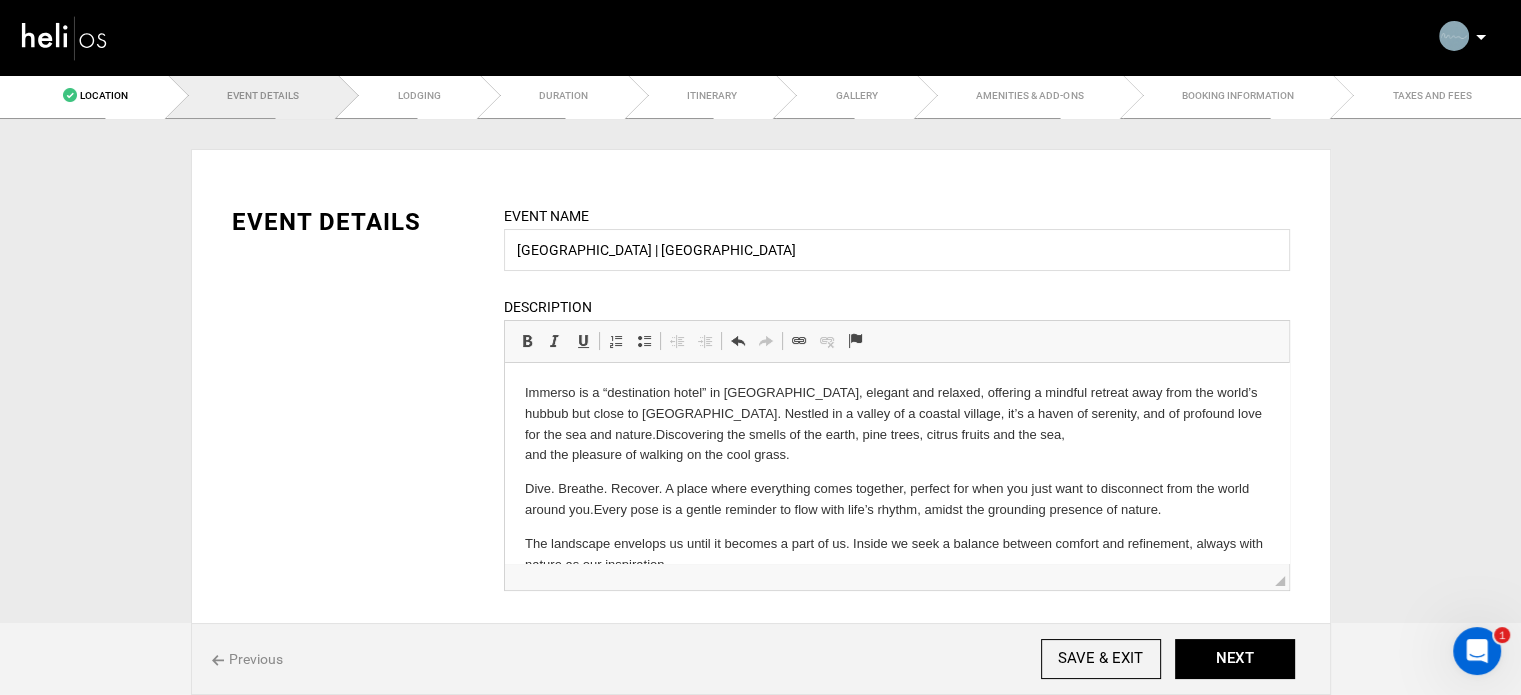 click on "Dive. Breathe. Recover. A place where everything comes together, perfect for when you just want to disconnect from the world around you.  Every pose is a gentle reminder to flow with life’s rhythm, amidst the grounding presence of nature." at bounding box center (896, 500) 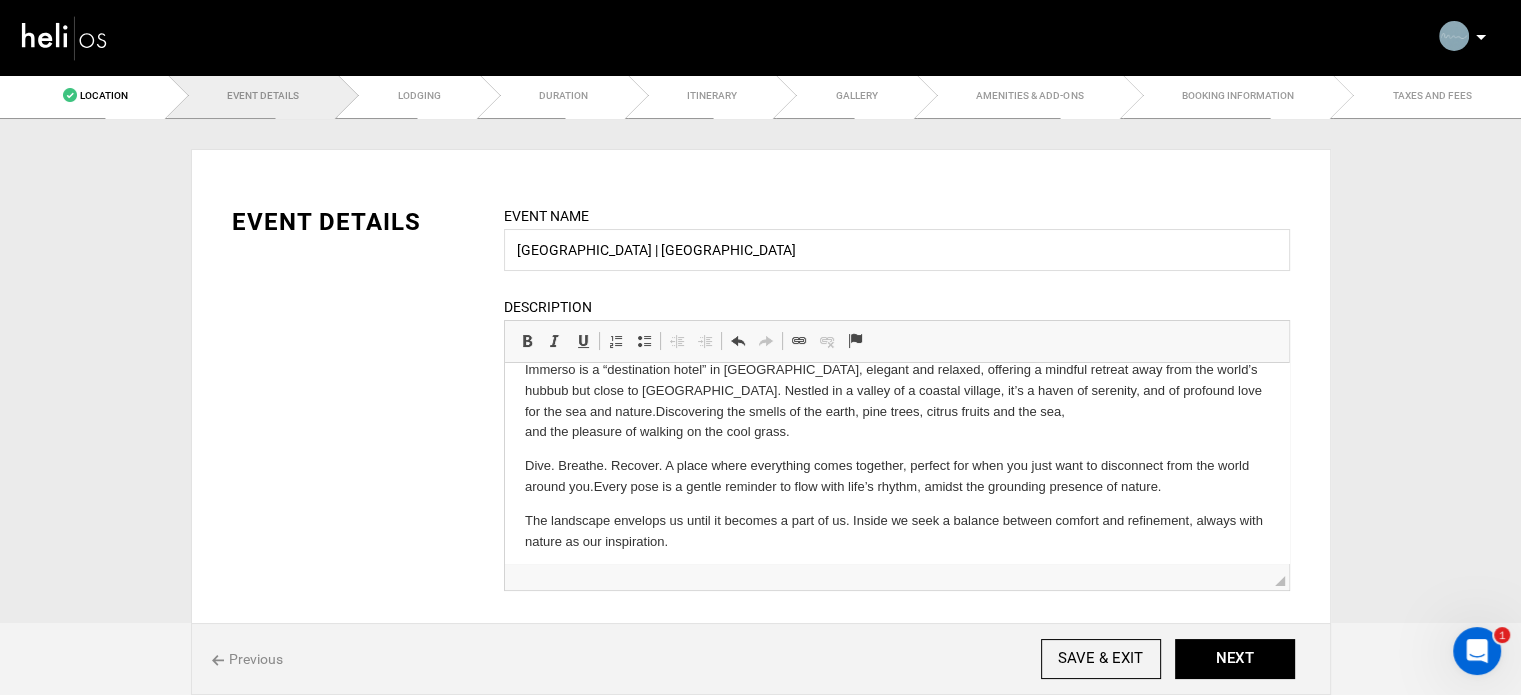 scroll, scrollTop: 32, scrollLeft: 0, axis: vertical 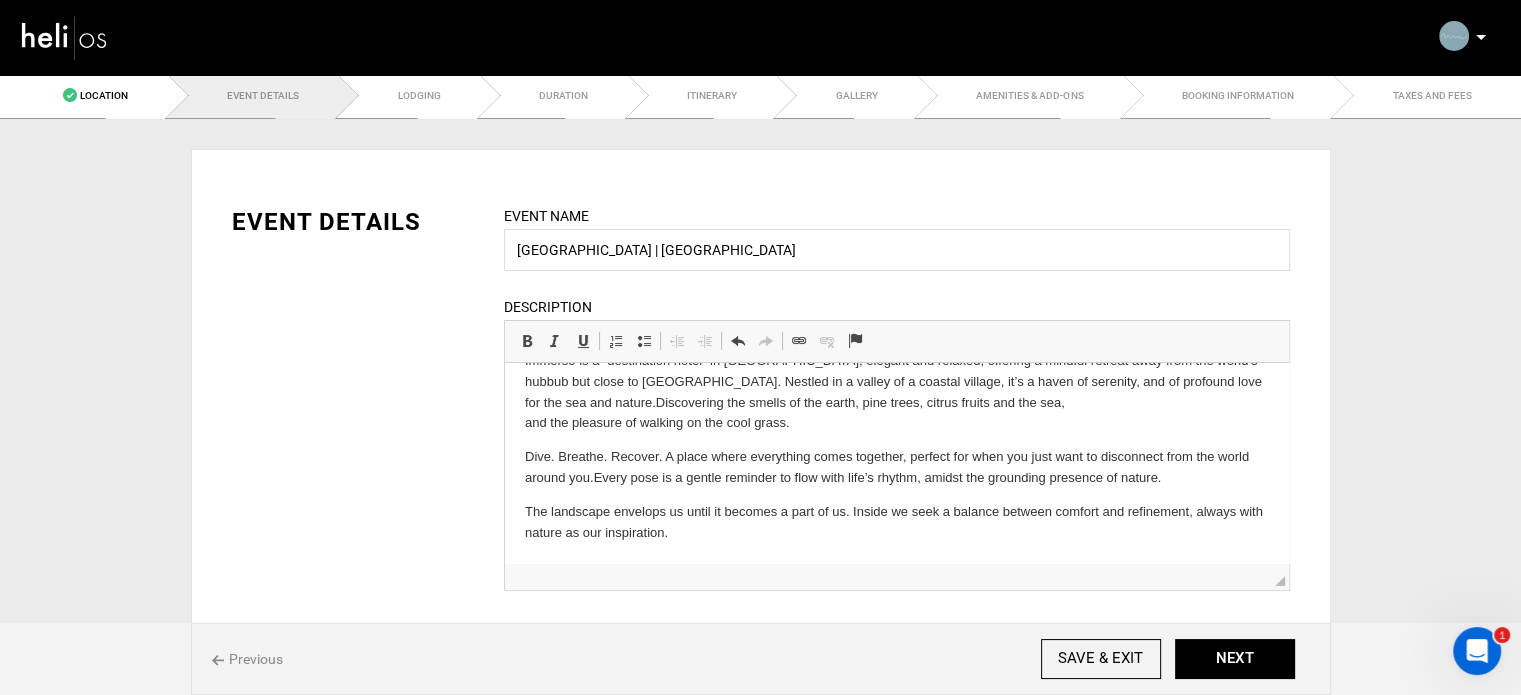 click on "The landscape envelops us until it becomes a part of us. Inside we seek a balance between comfort and refinement, always with nature as our inspiration." at bounding box center [896, 523] 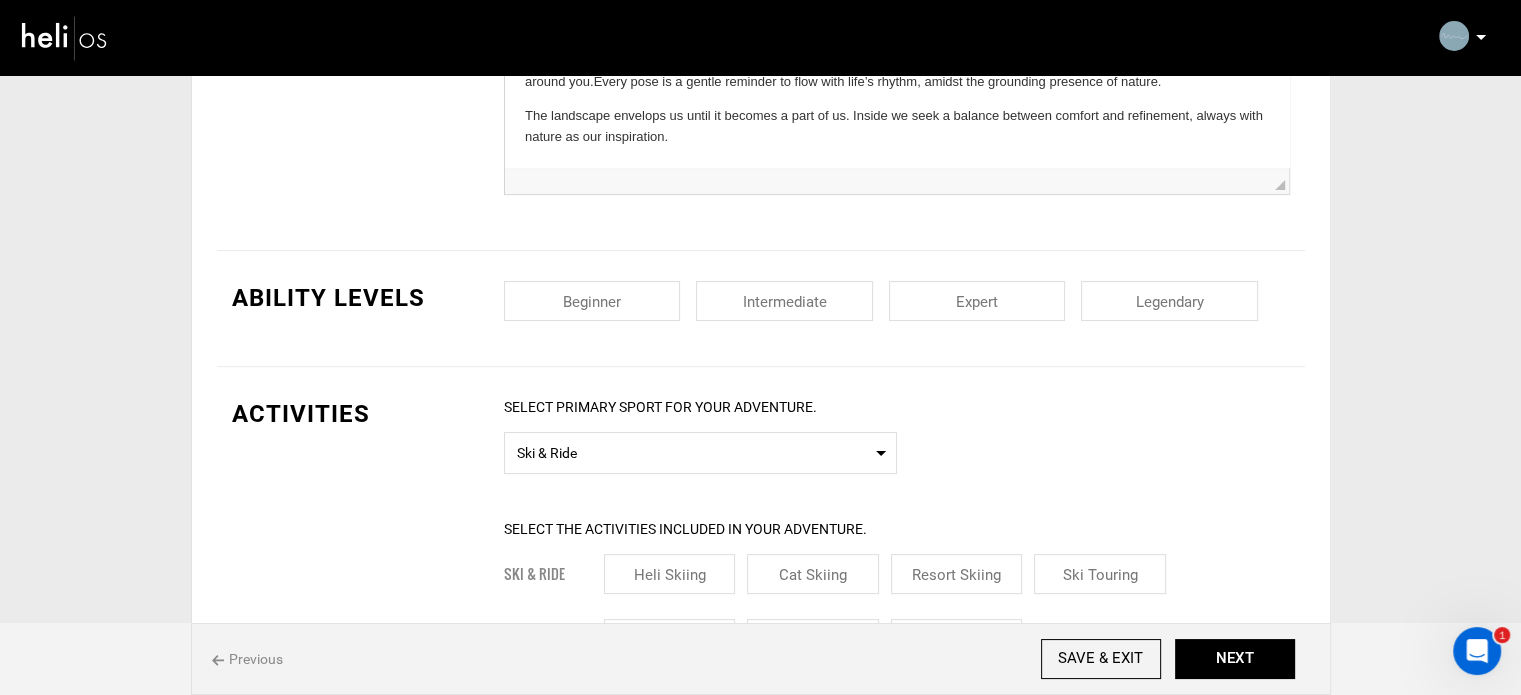 scroll, scrollTop: 400, scrollLeft: 0, axis: vertical 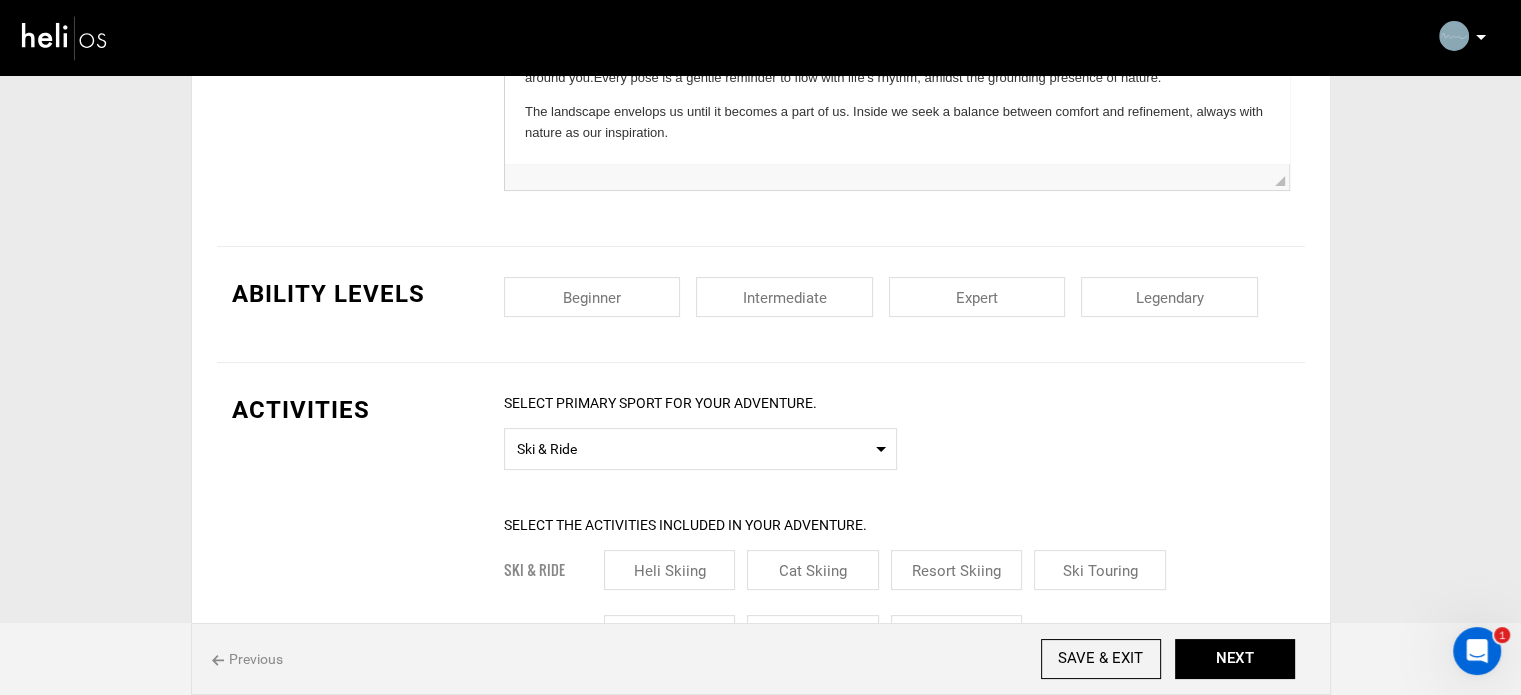 click at bounding box center (592, 297) 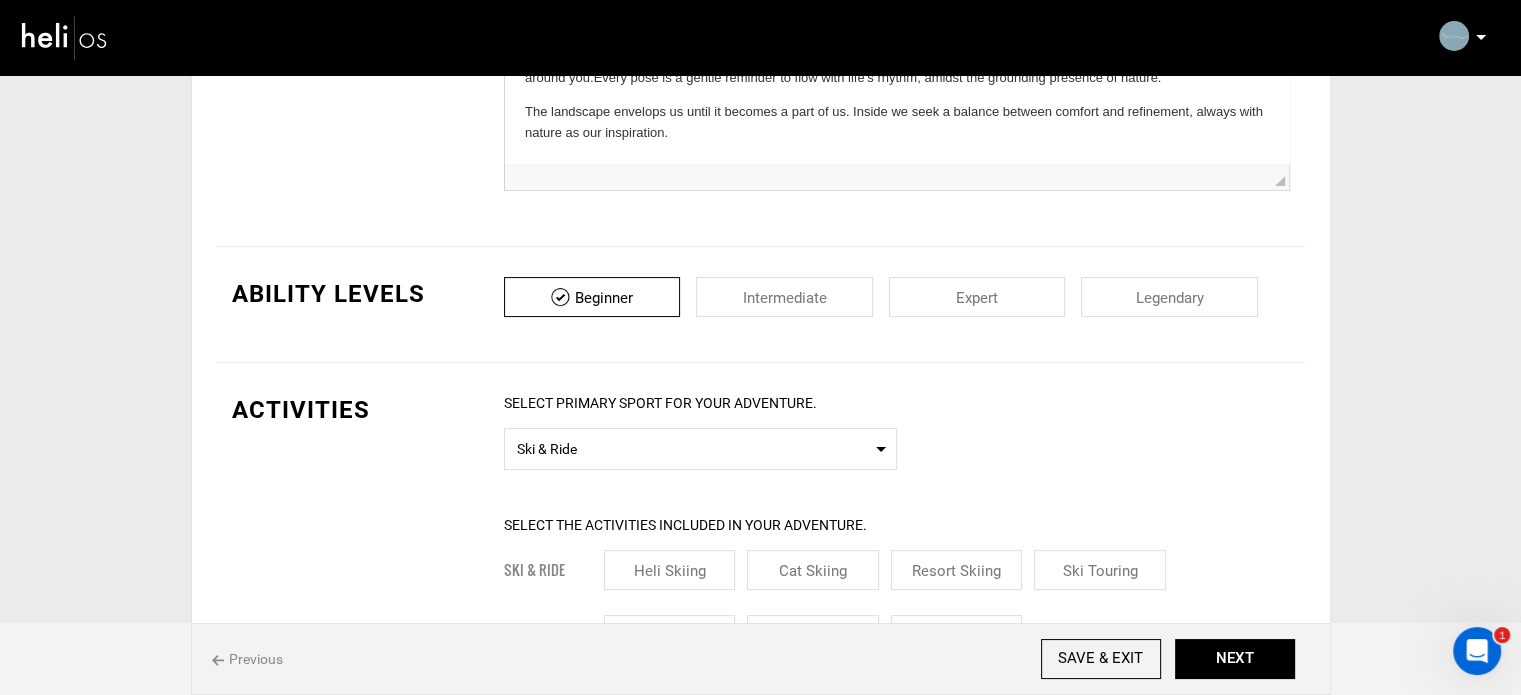 drag, startPoint x: 743, startPoint y: 287, endPoint x: 756, endPoint y: 292, distance: 13.928389 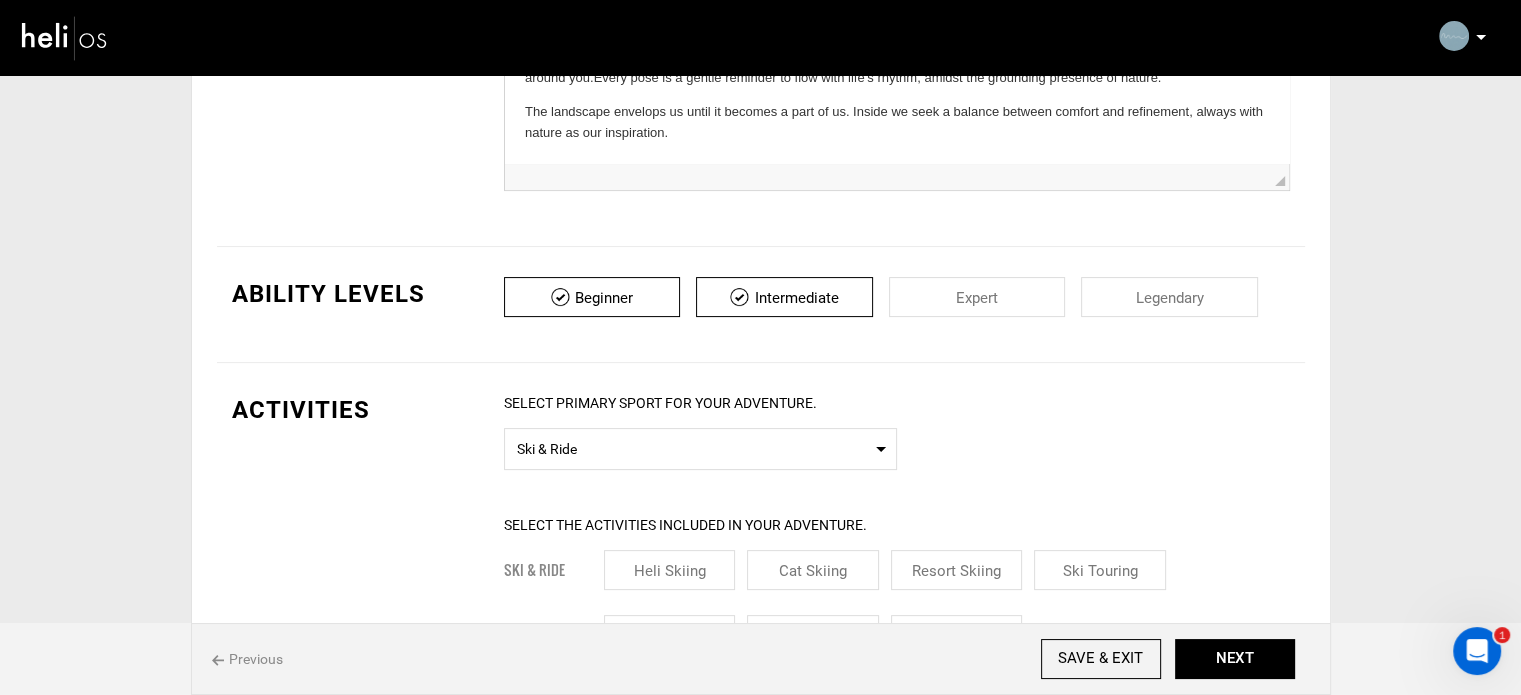 drag, startPoint x: 960, startPoint y: 302, endPoint x: 1065, endPoint y: 320, distance: 106.531685 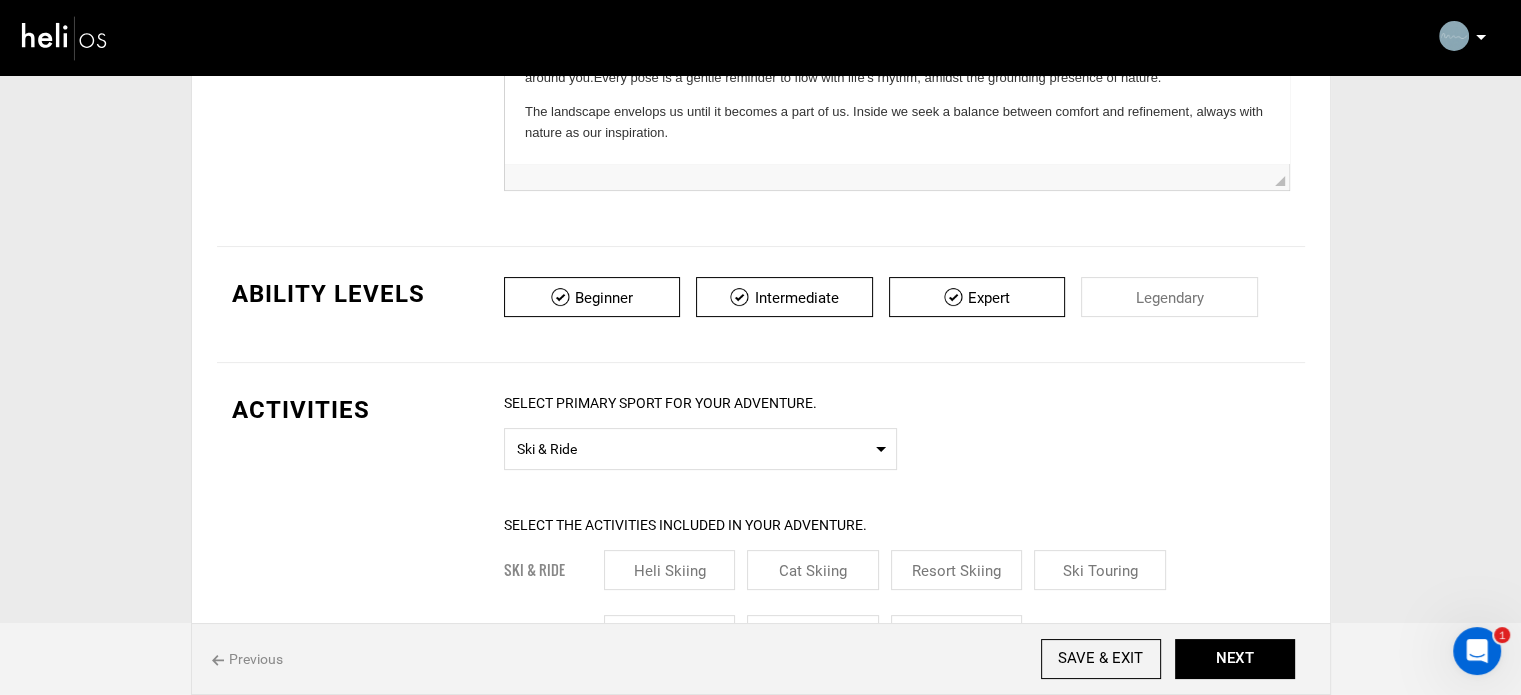 click at bounding box center [1169, 297] 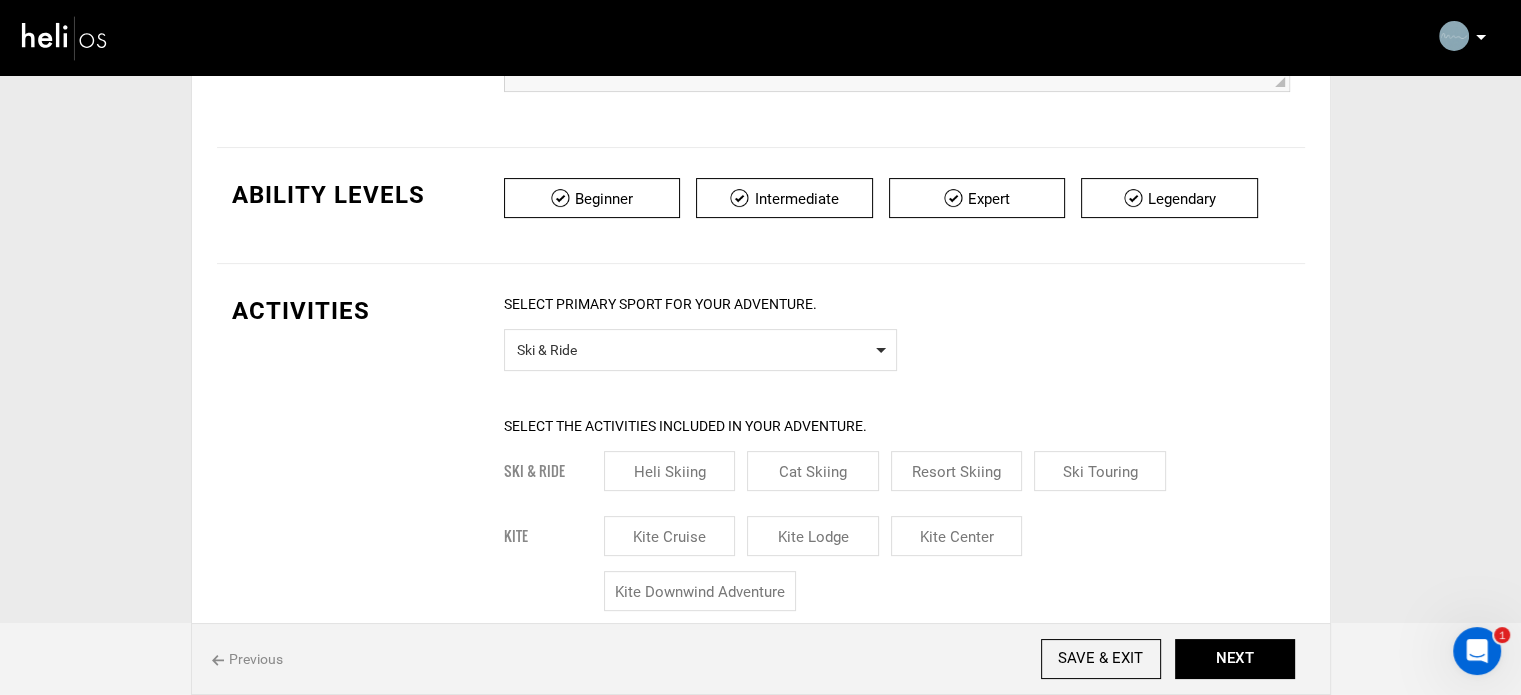 scroll, scrollTop: 500, scrollLeft: 0, axis: vertical 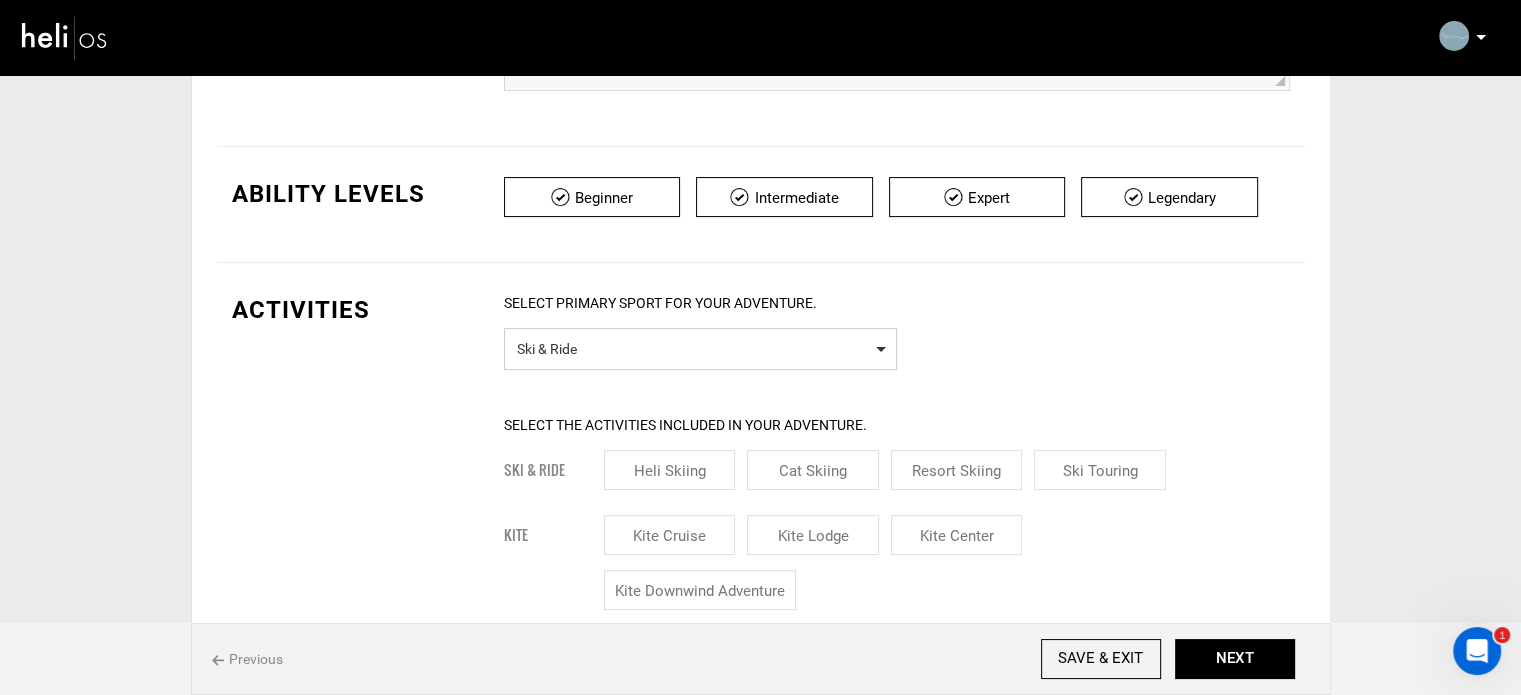 click on "Ski & Ride" at bounding box center [700, 346] 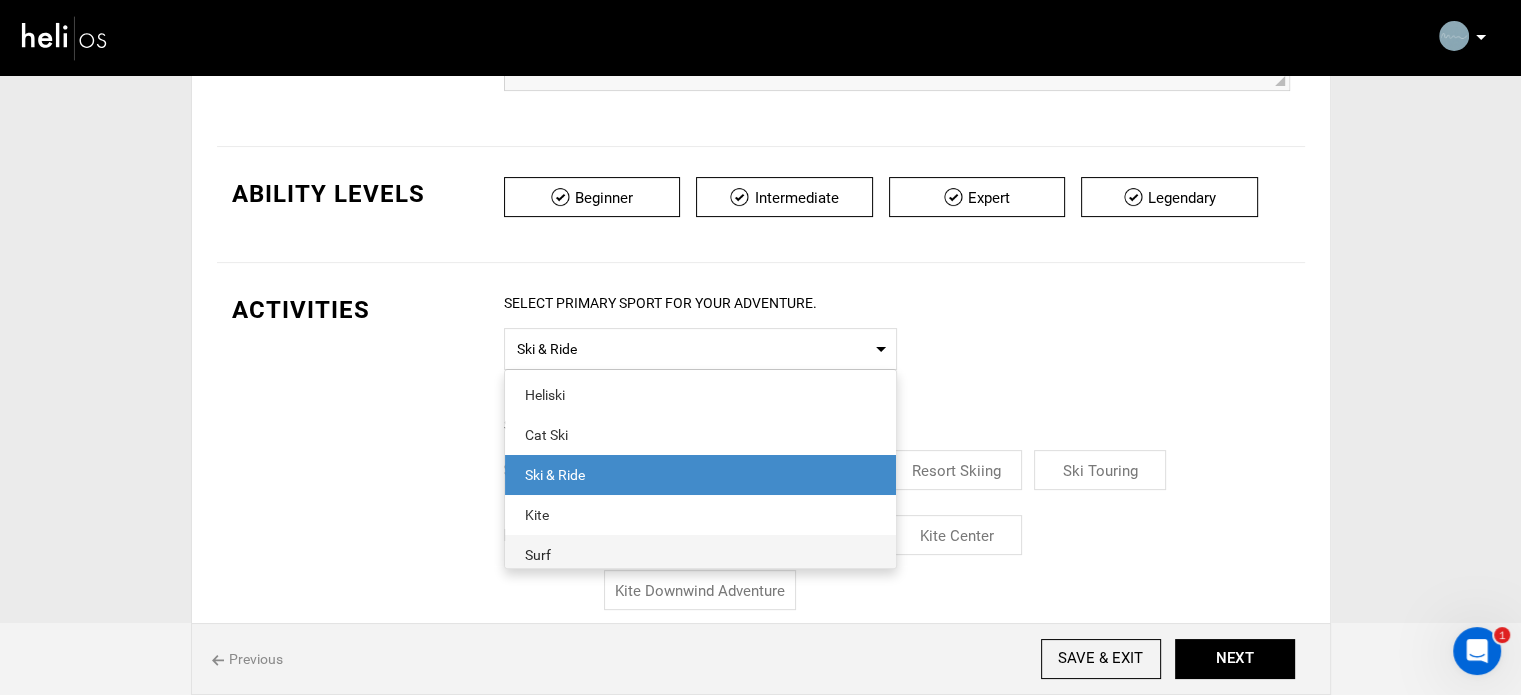 click on "Surf" at bounding box center (700, 555) 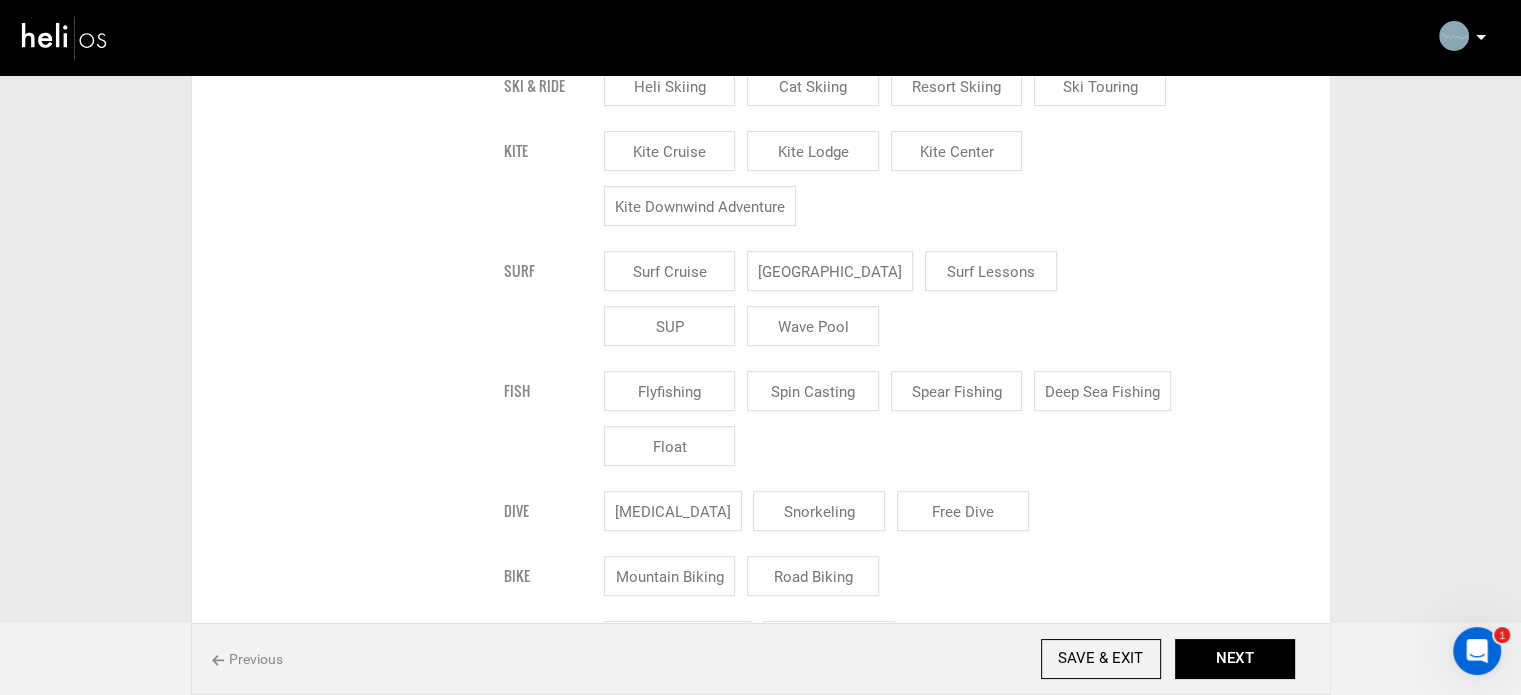 scroll, scrollTop: 900, scrollLeft: 0, axis: vertical 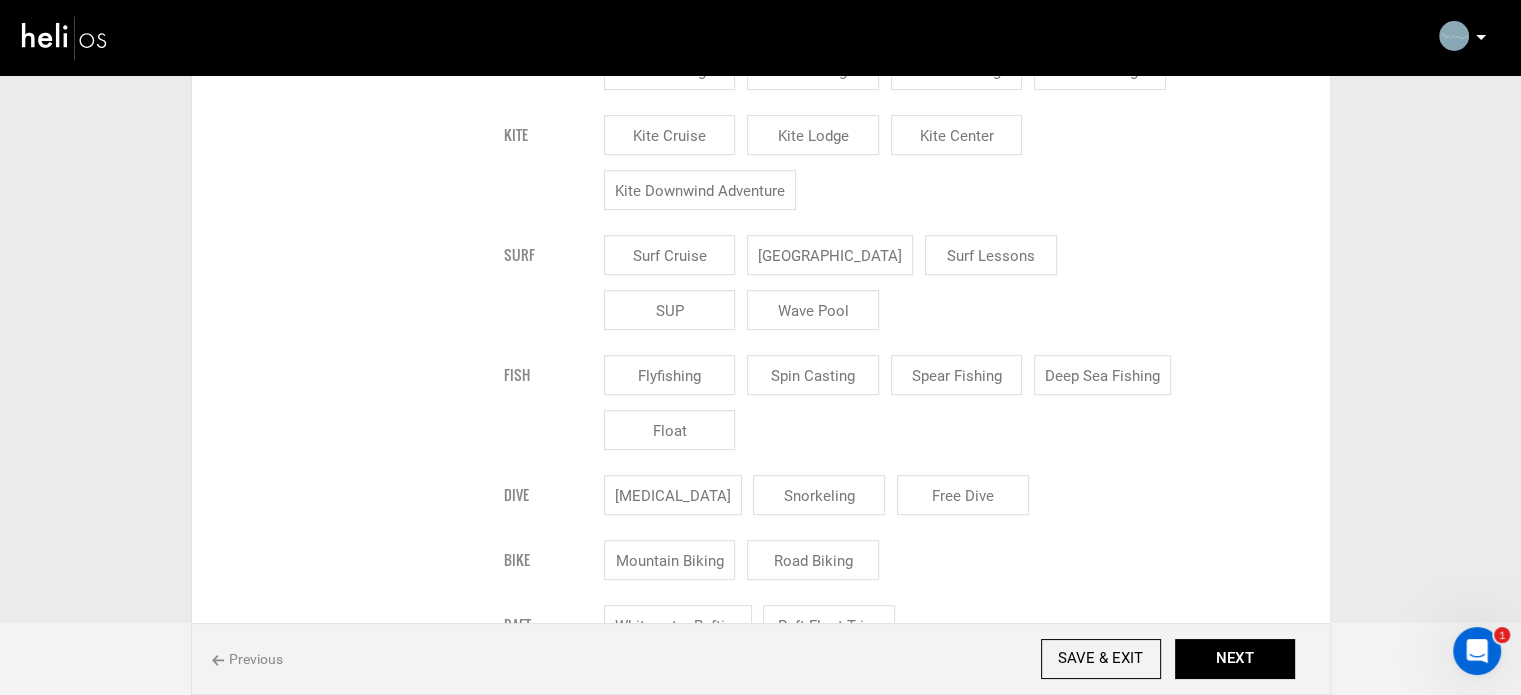 click on "[GEOGRAPHIC_DATA]" at bounding box center [830, 255] 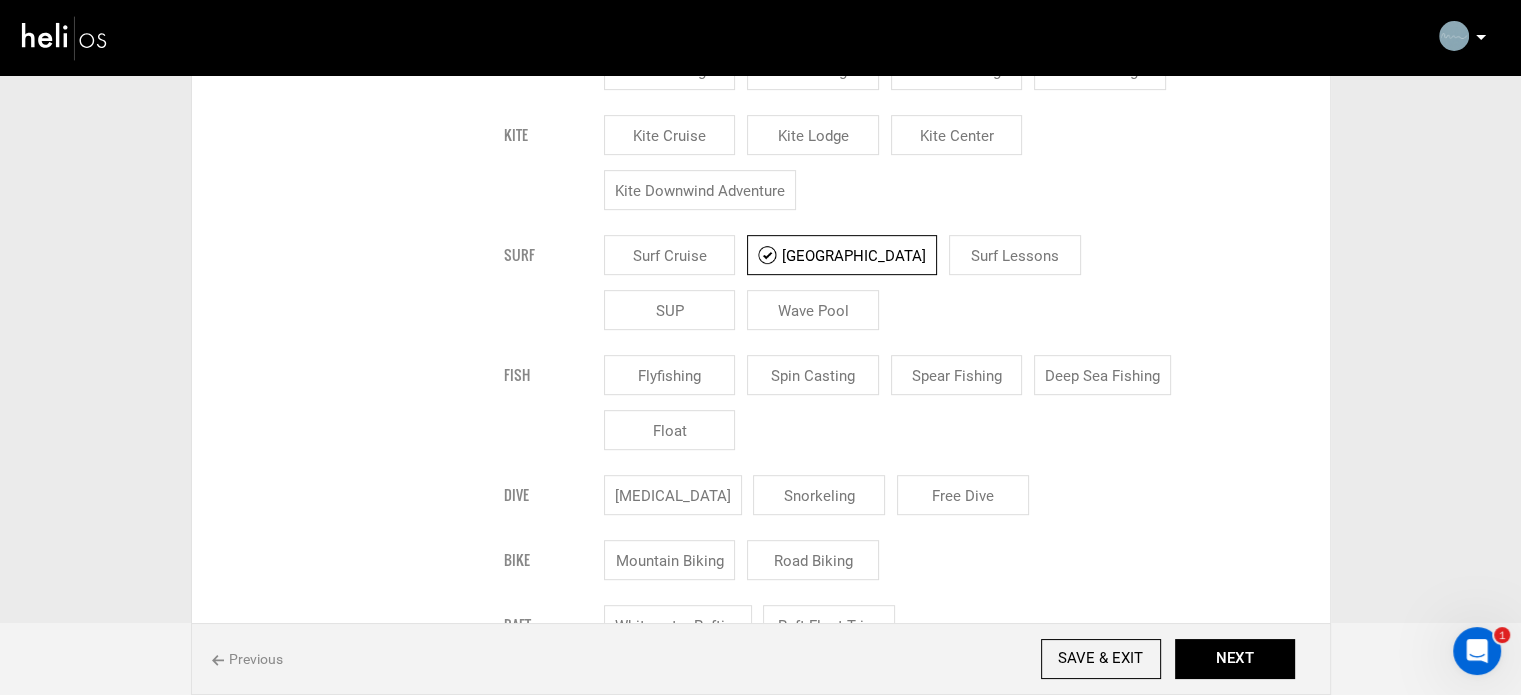 click on "Surf Lessons" at bounding box center (1015, 255) 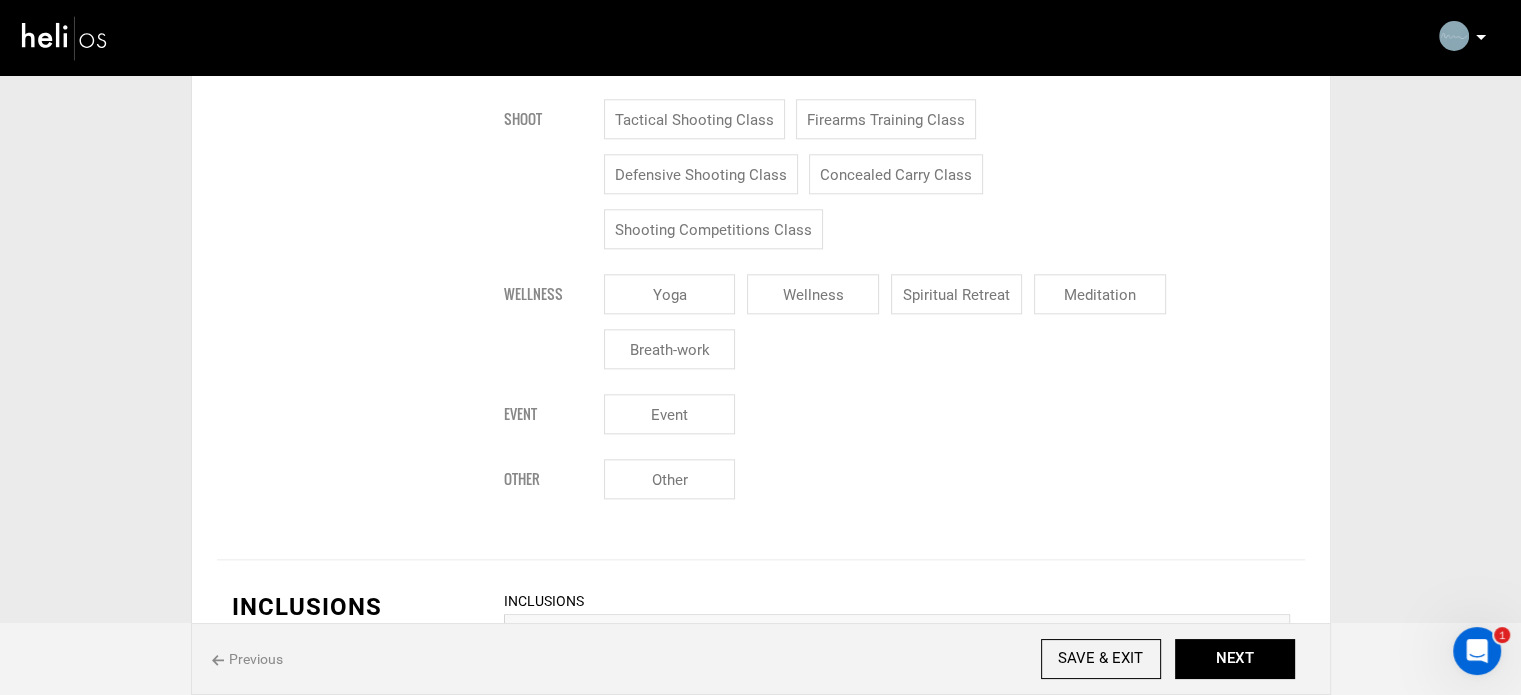 scroll, scrollTop: 2400, scrollLeft: 0, axis: vertical 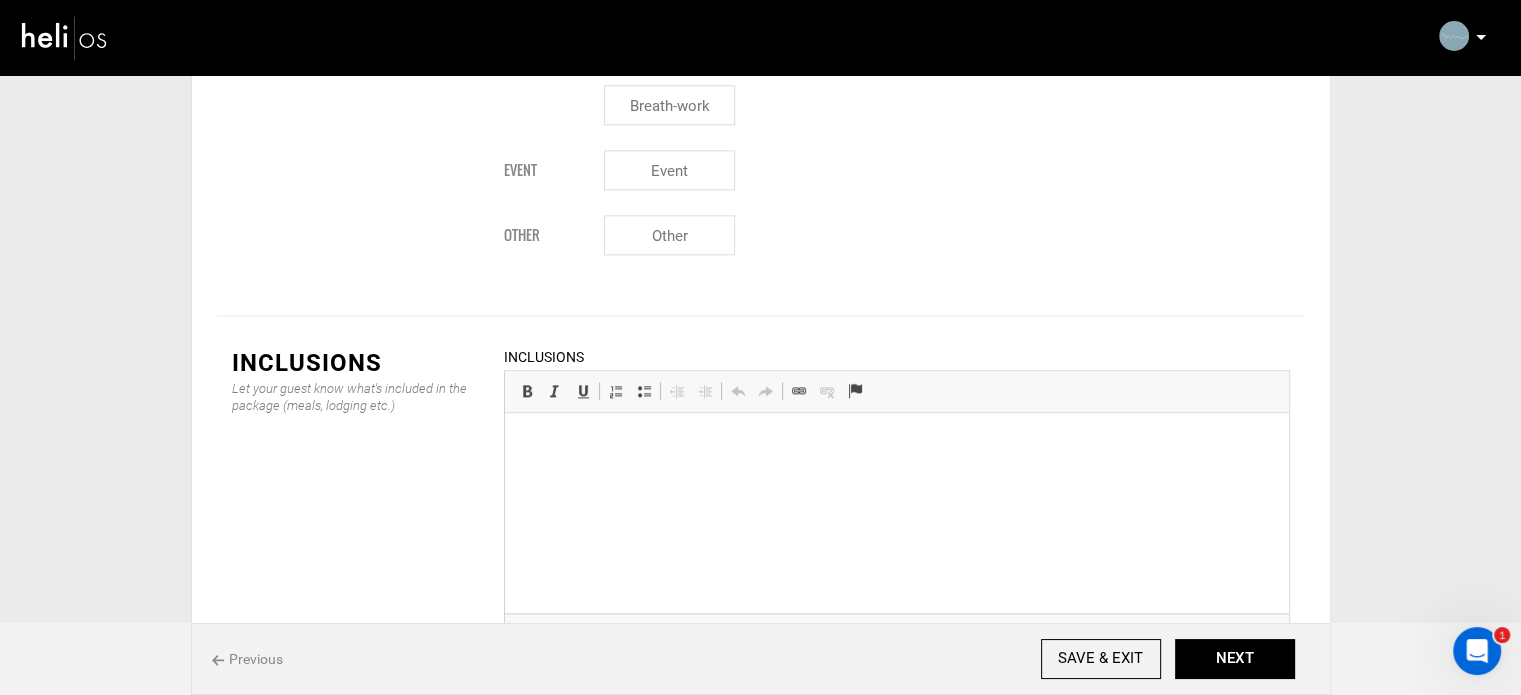 type 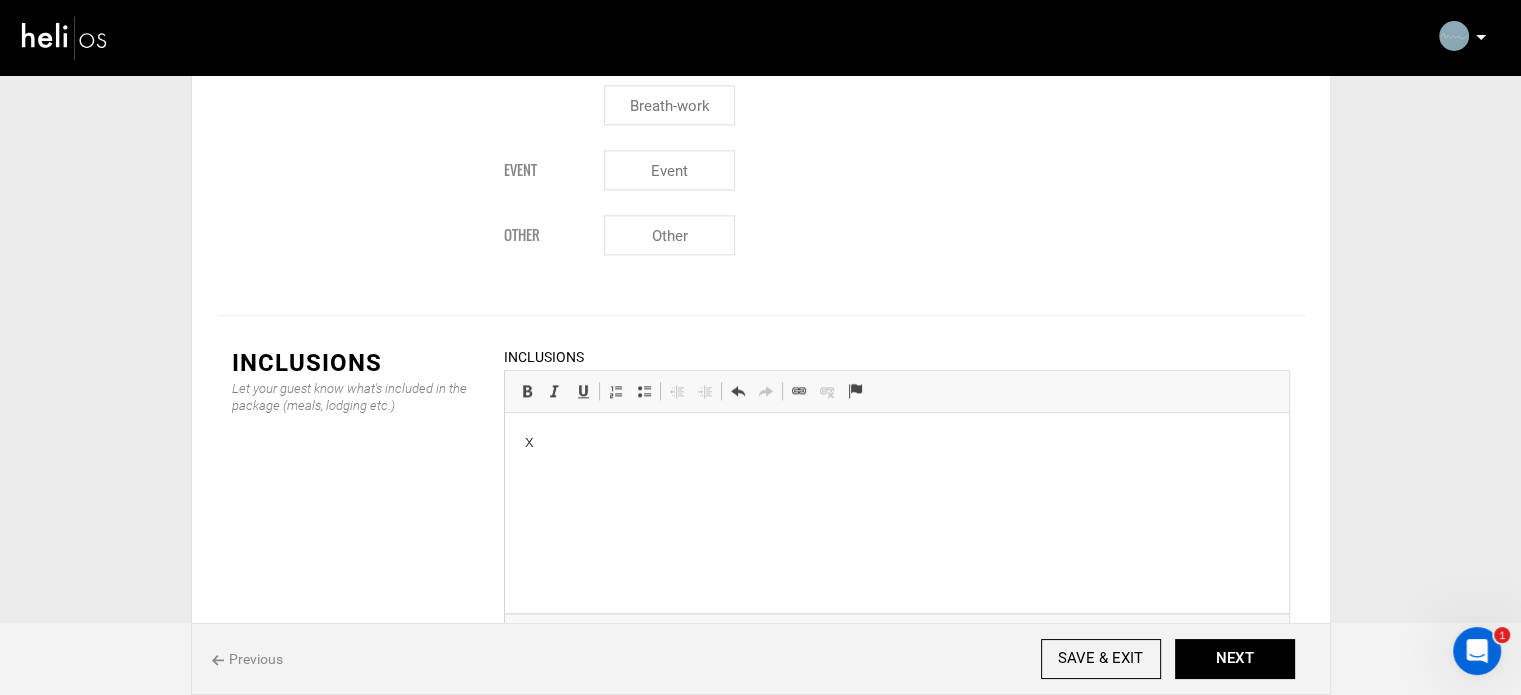 scroll, scrollTop: 2645, scrollLeft: 0, axis: vertical 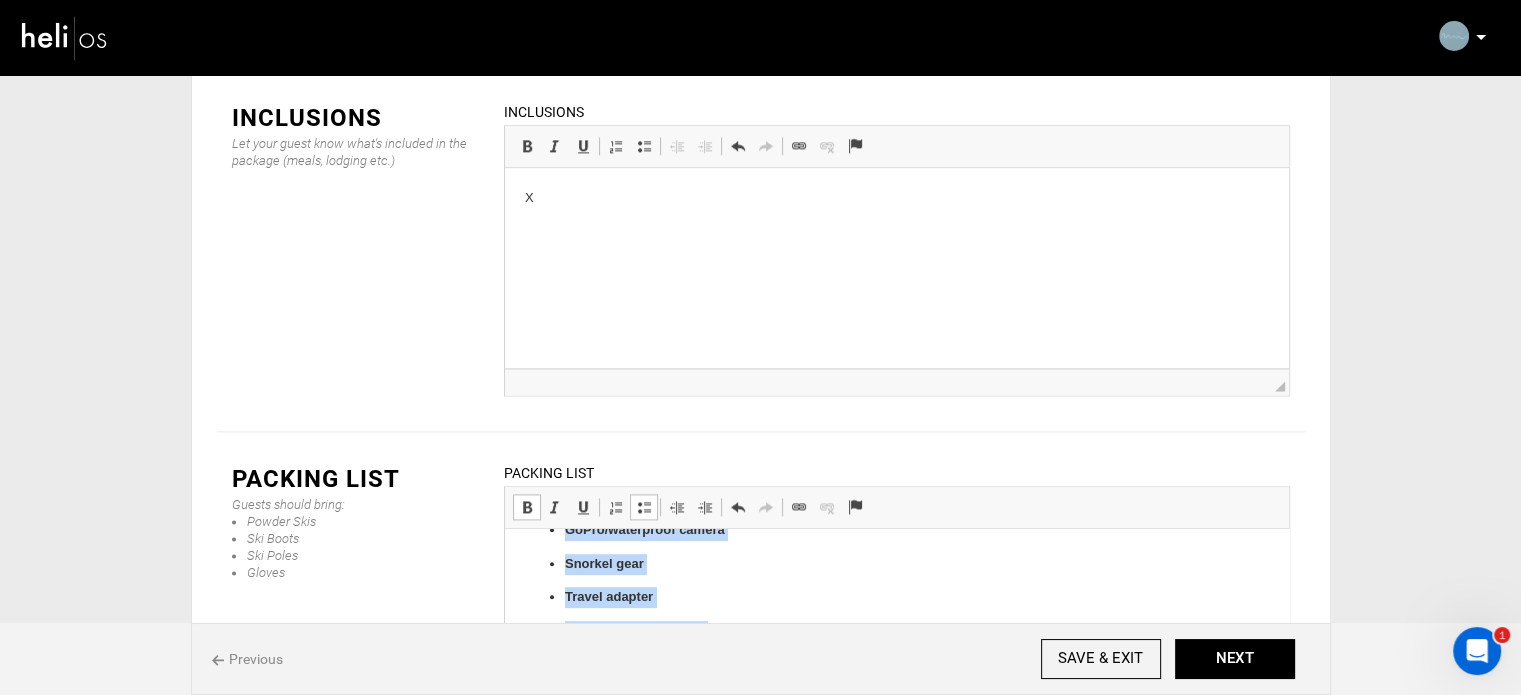 drag, startPoint x: 563, startPoint y: 652, endPoint x: 773, endPoint y: 732, distance: 224.72205 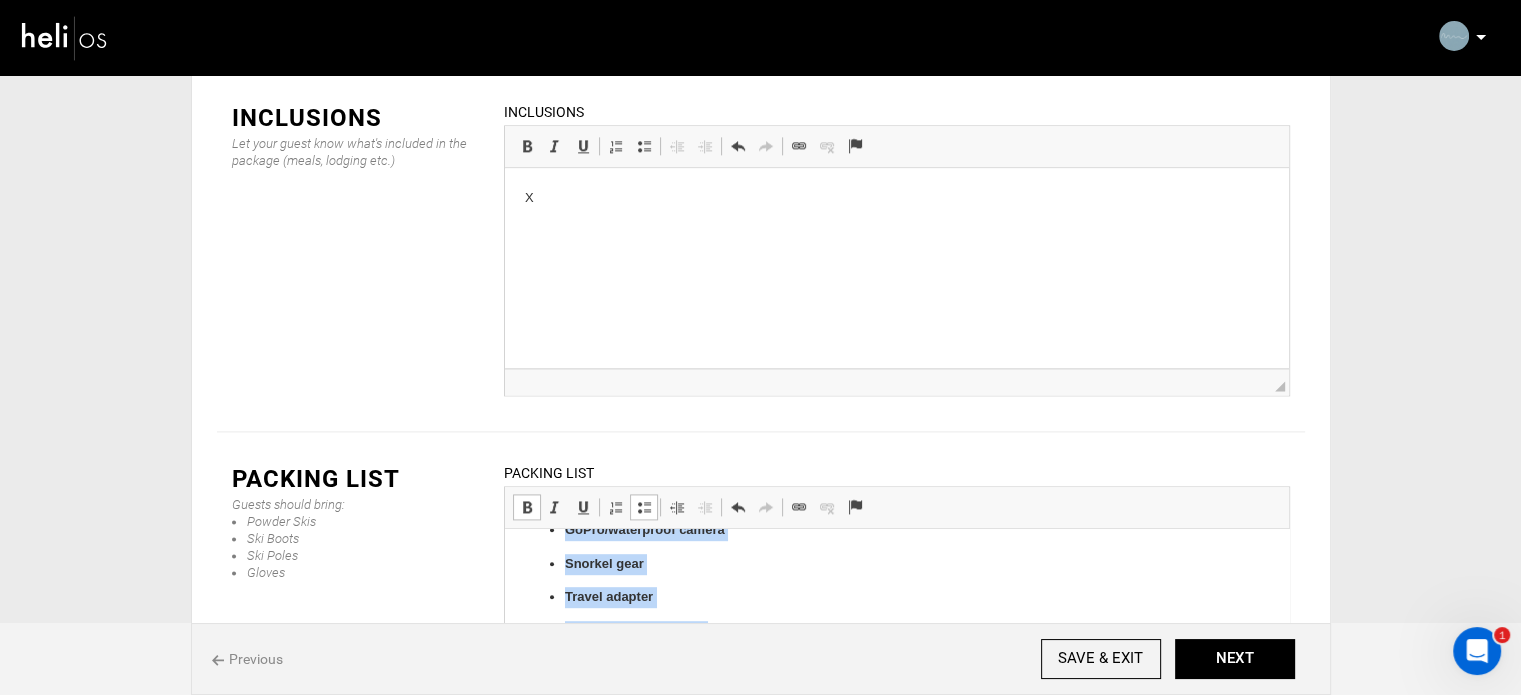 click at bounding box center [527, 507] 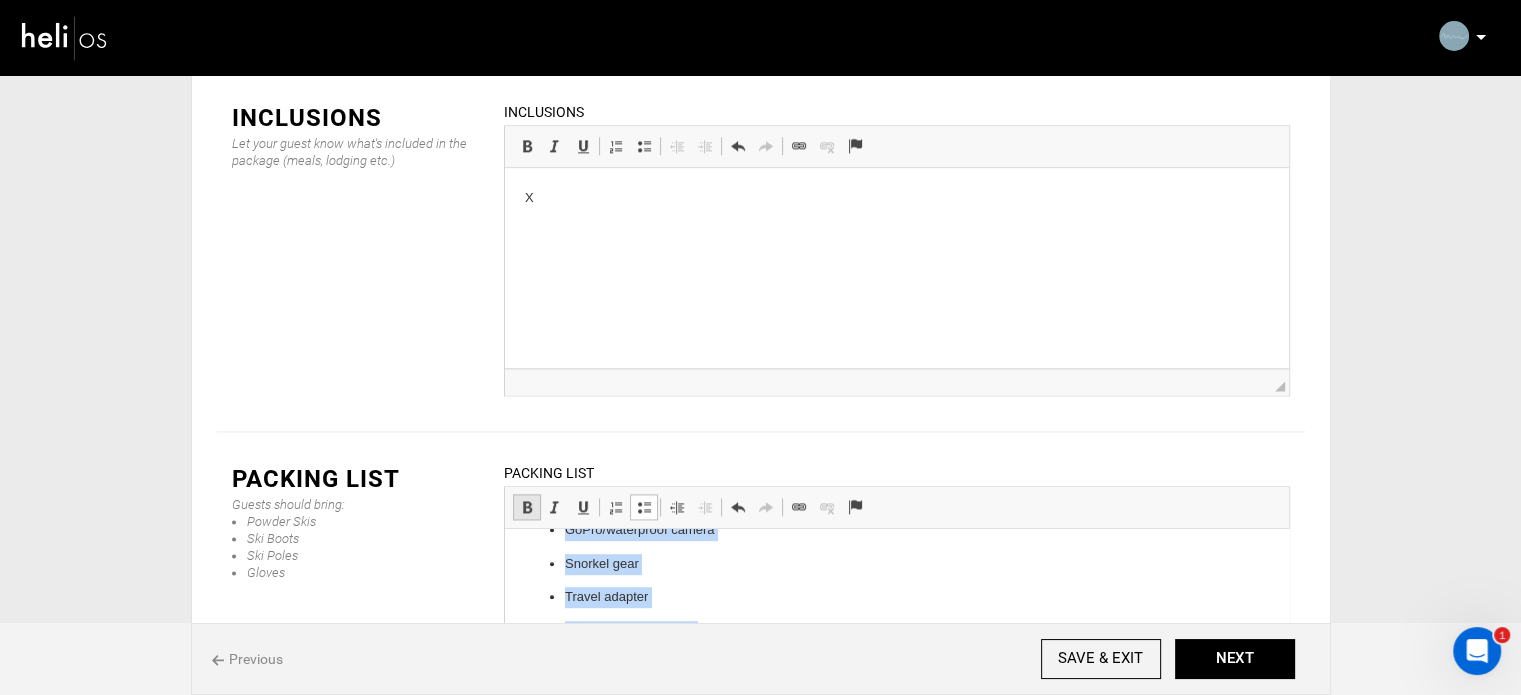 click at bounding box center [527, 507] 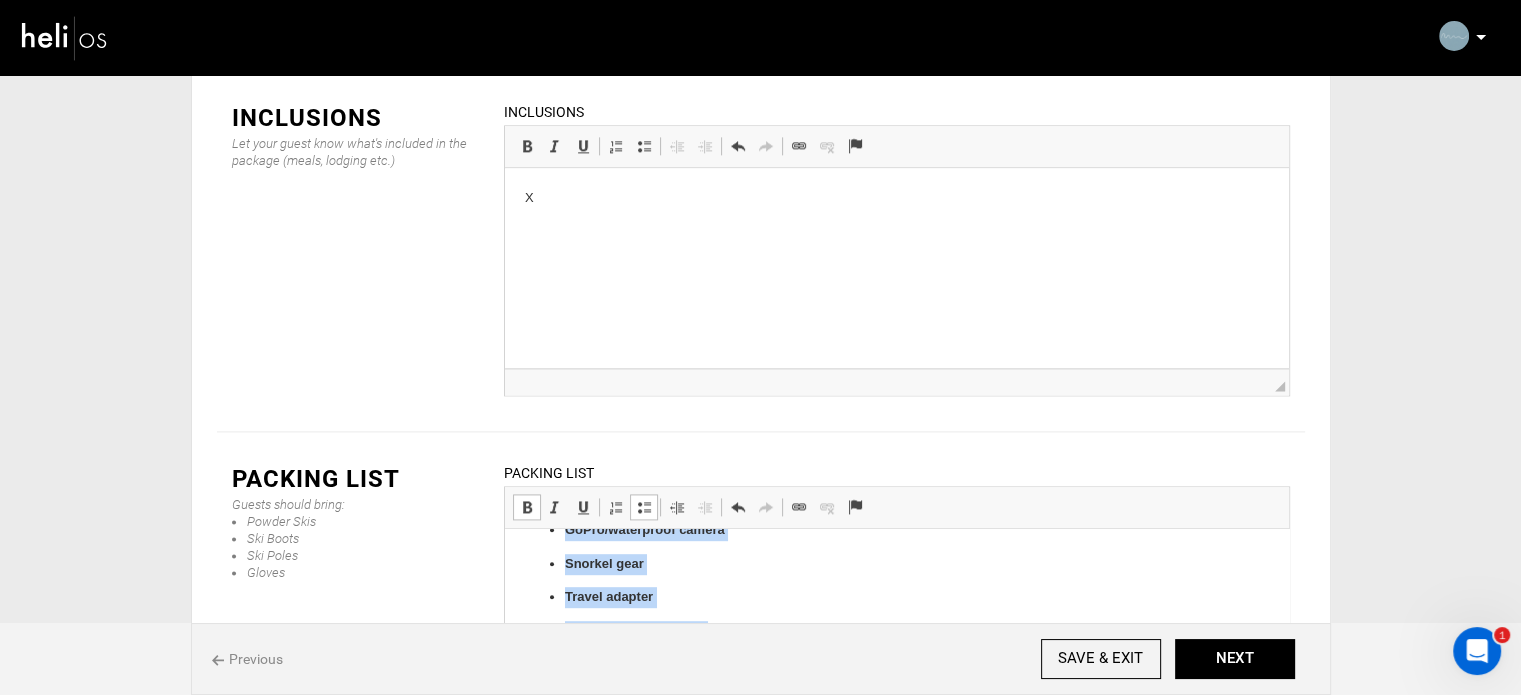 click at bounding box center [527, 507] 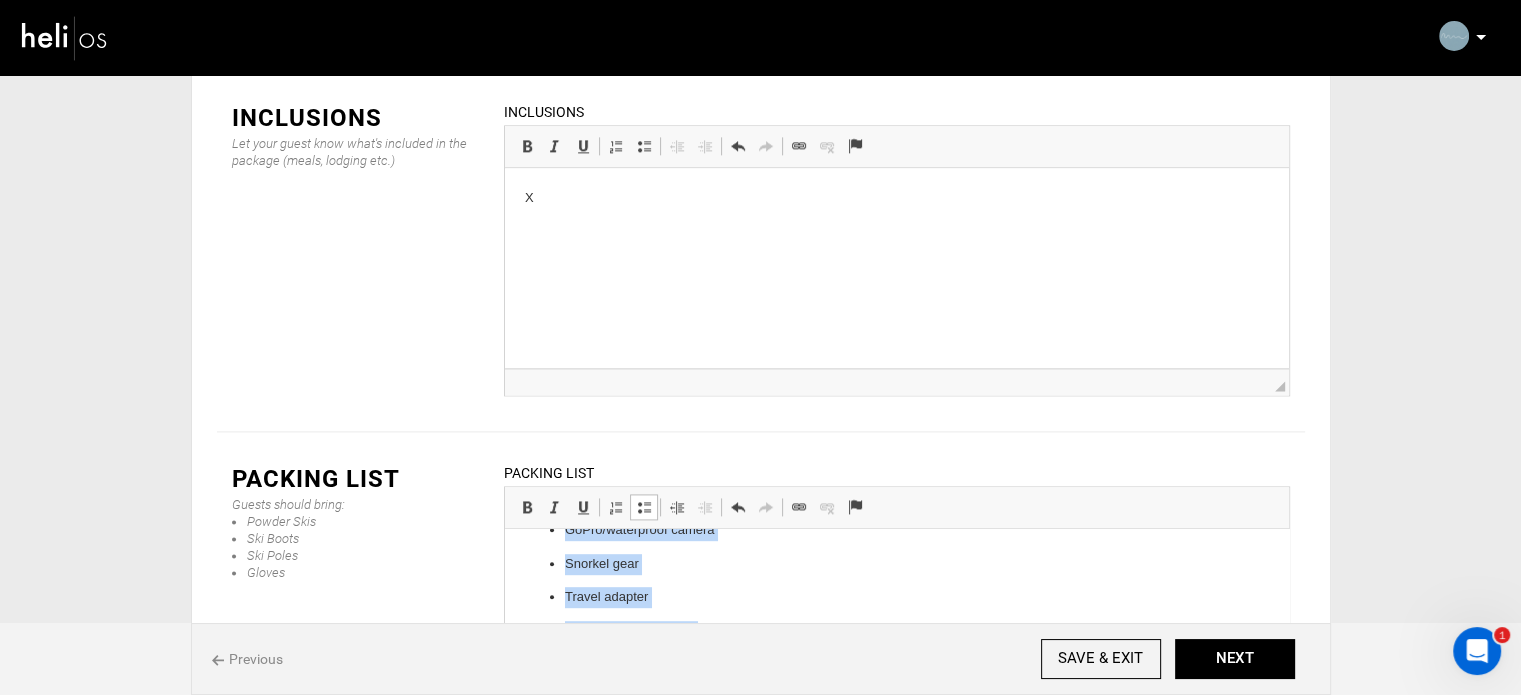 click at bounding box center (644, 507) 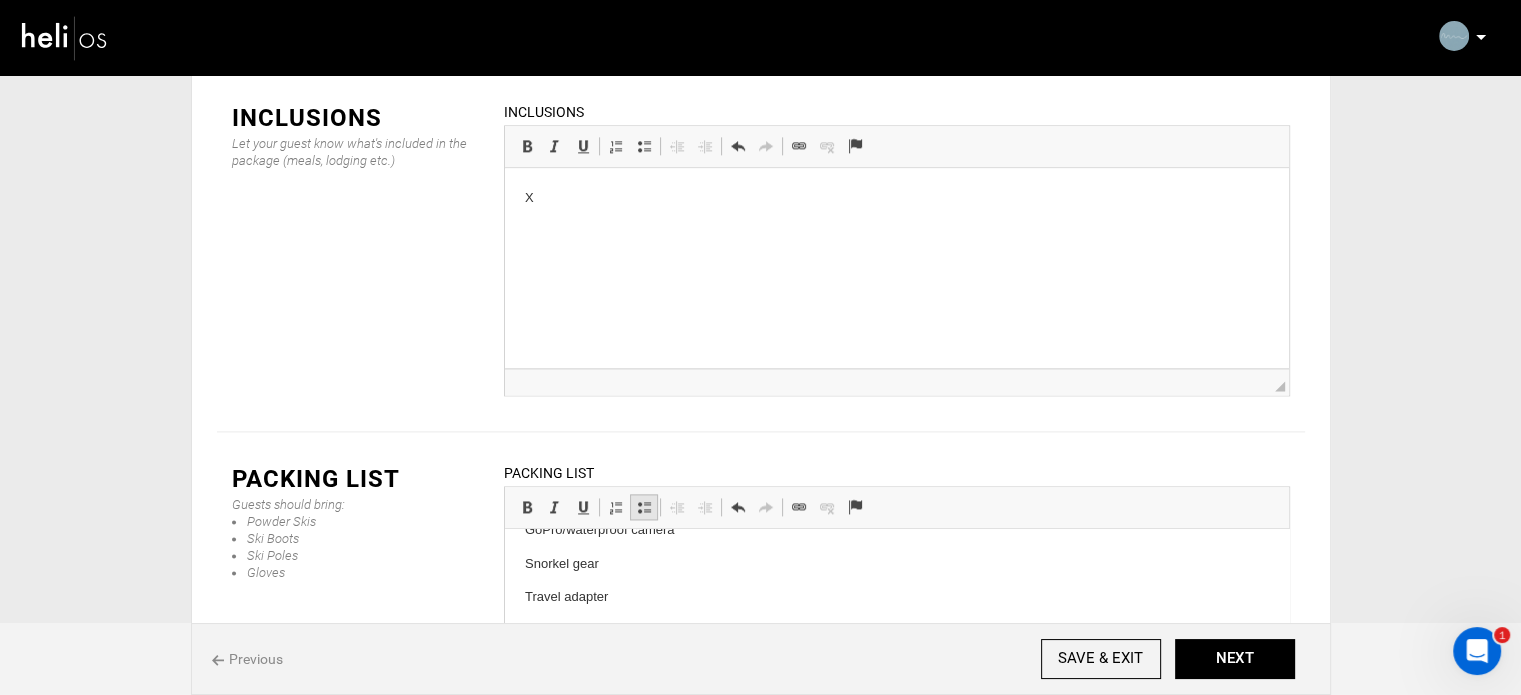 click at bounding box center (644, 507) 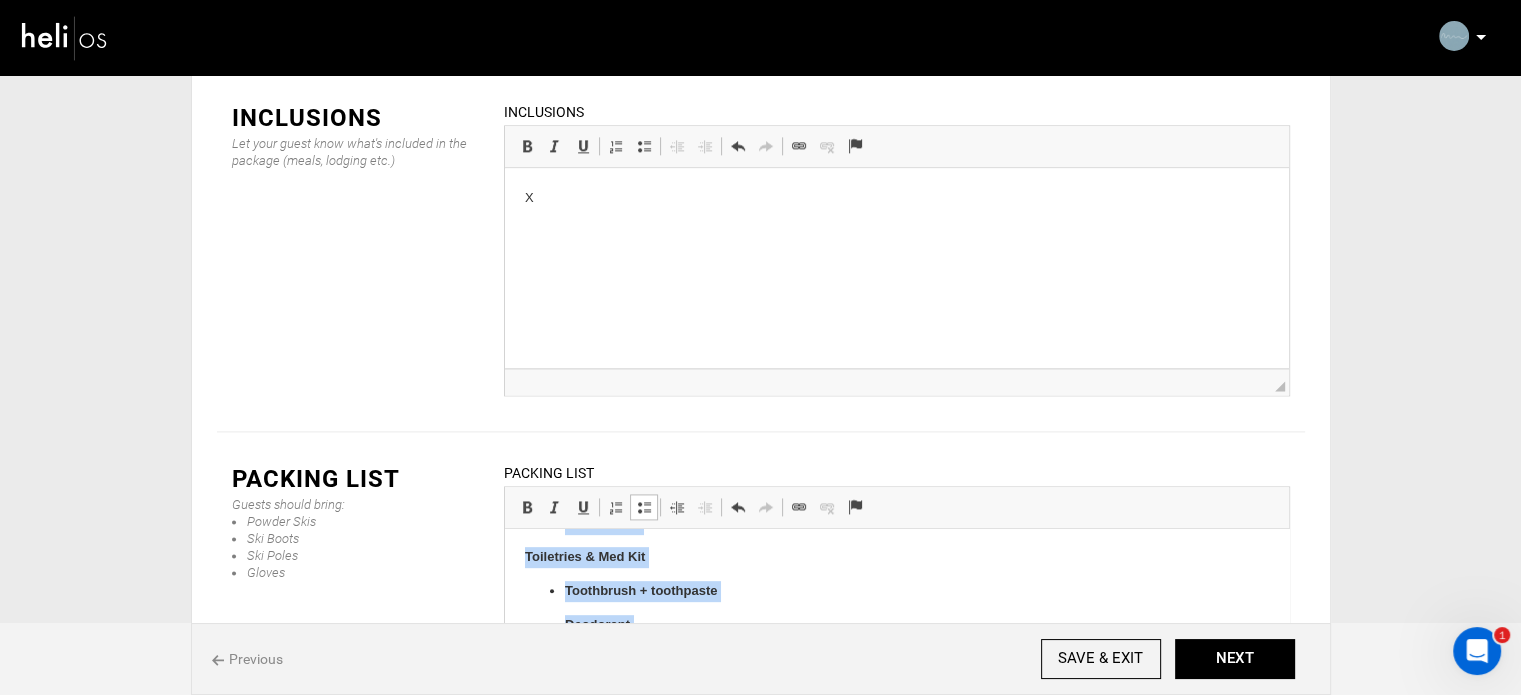 scroll, scrollTop: 1104, scrollLeft: 0, axis: vertical 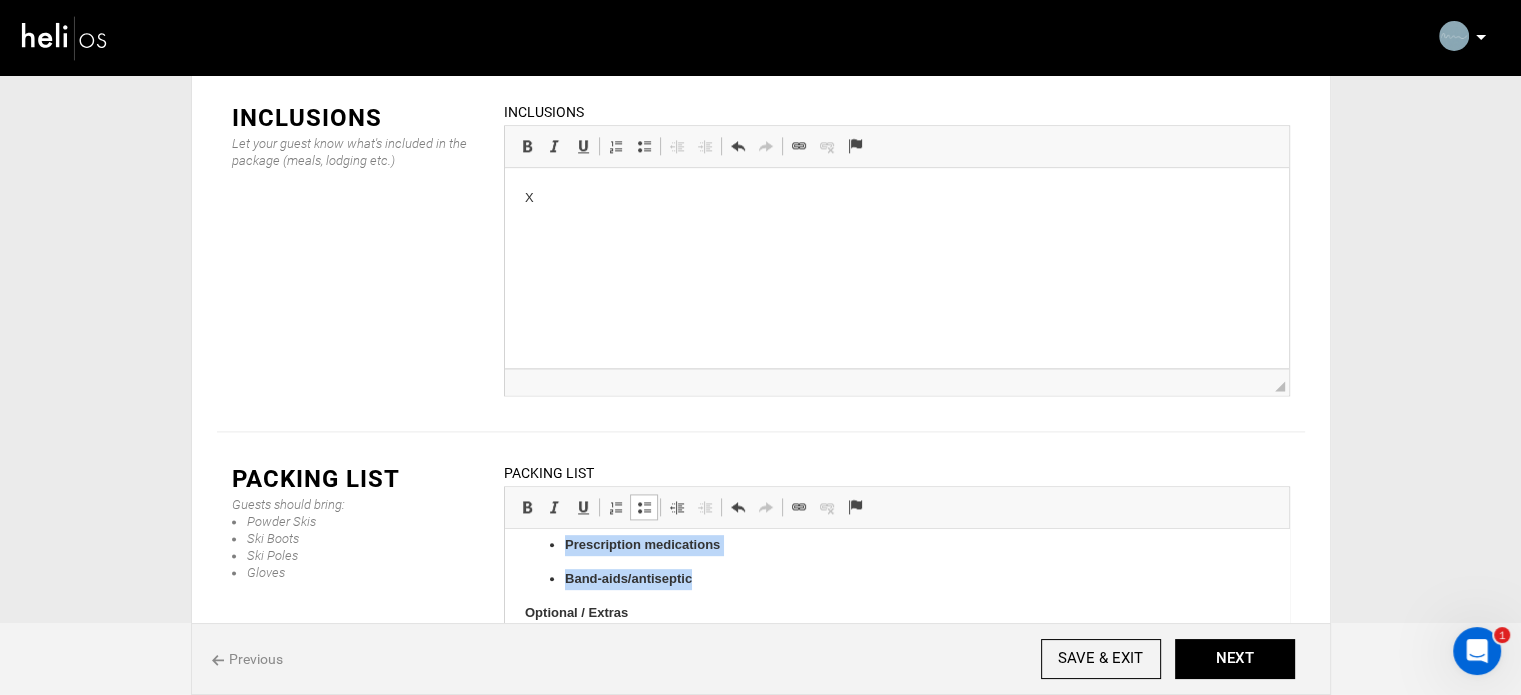 drag, startPoint x: 560, startPoint y: 588, endPoint x: 724, endPoint y: 581, distance: 164.14932 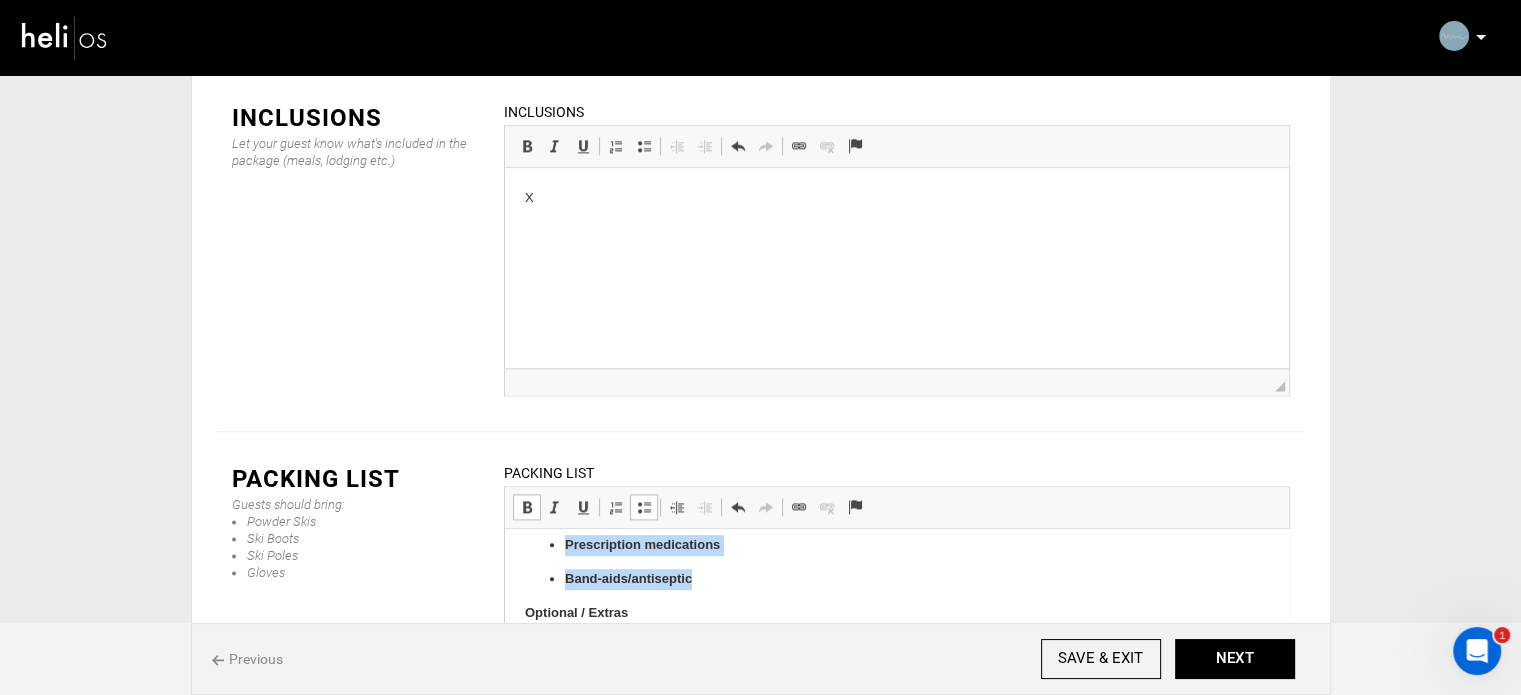 click at bounding box center [644, 507] 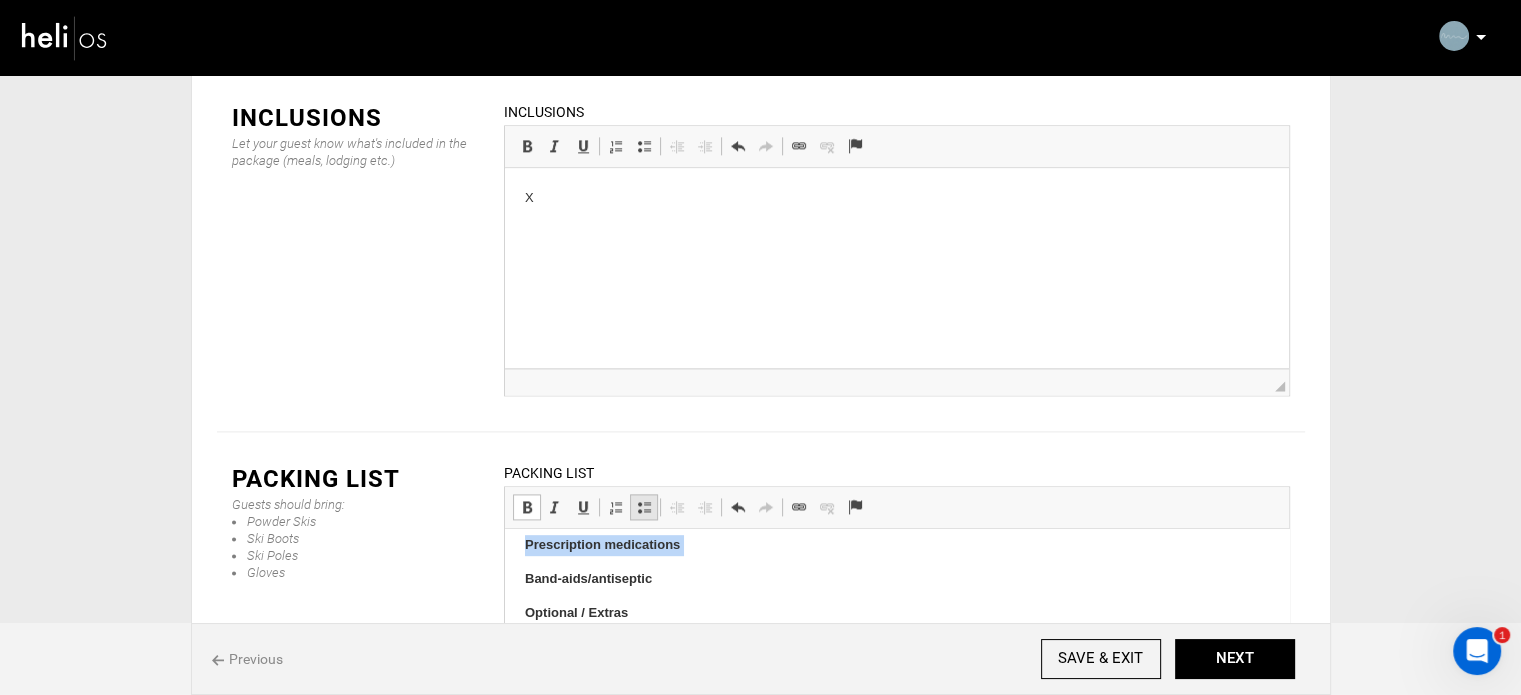 click at bounding box center [644, 507] 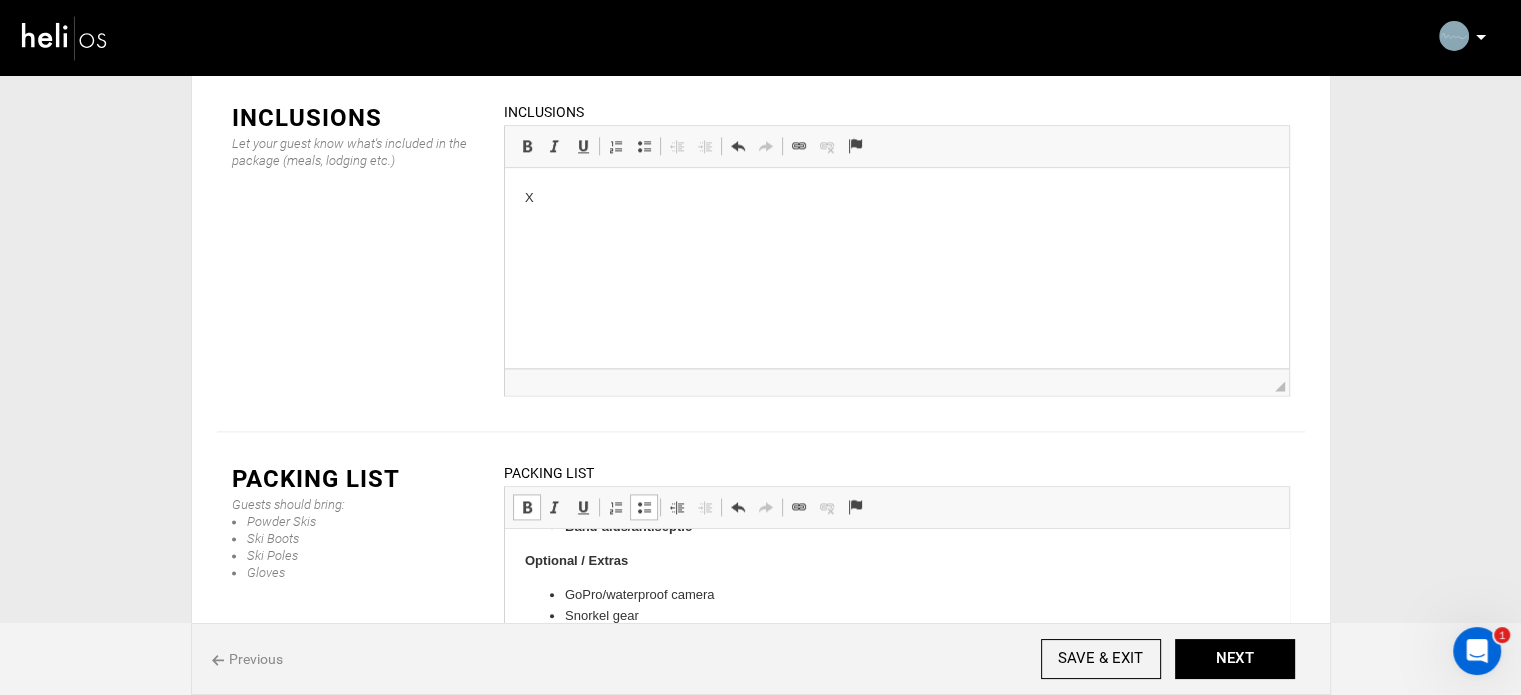 click at bounding box center (527, 507) 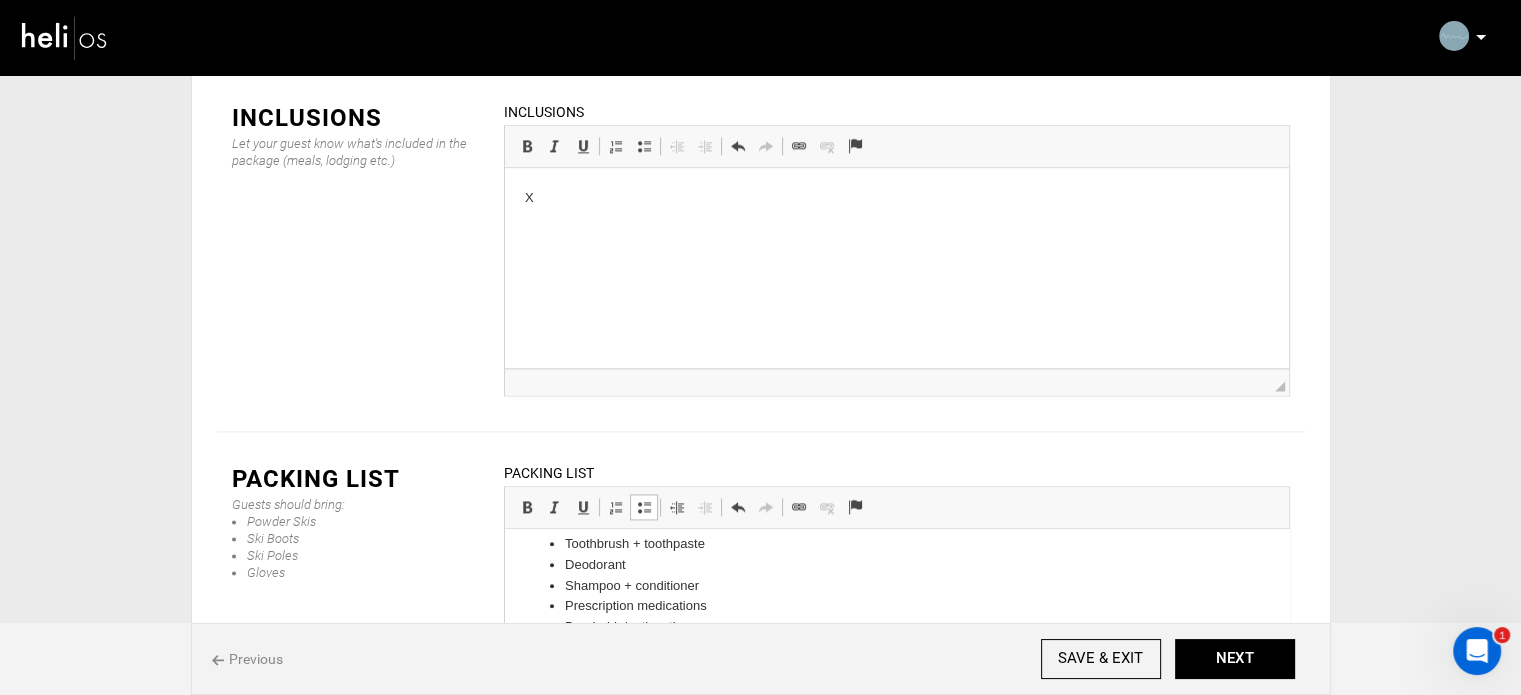 scroll, scrollTop: 1051, scrollLeft: 0, axis: vertical 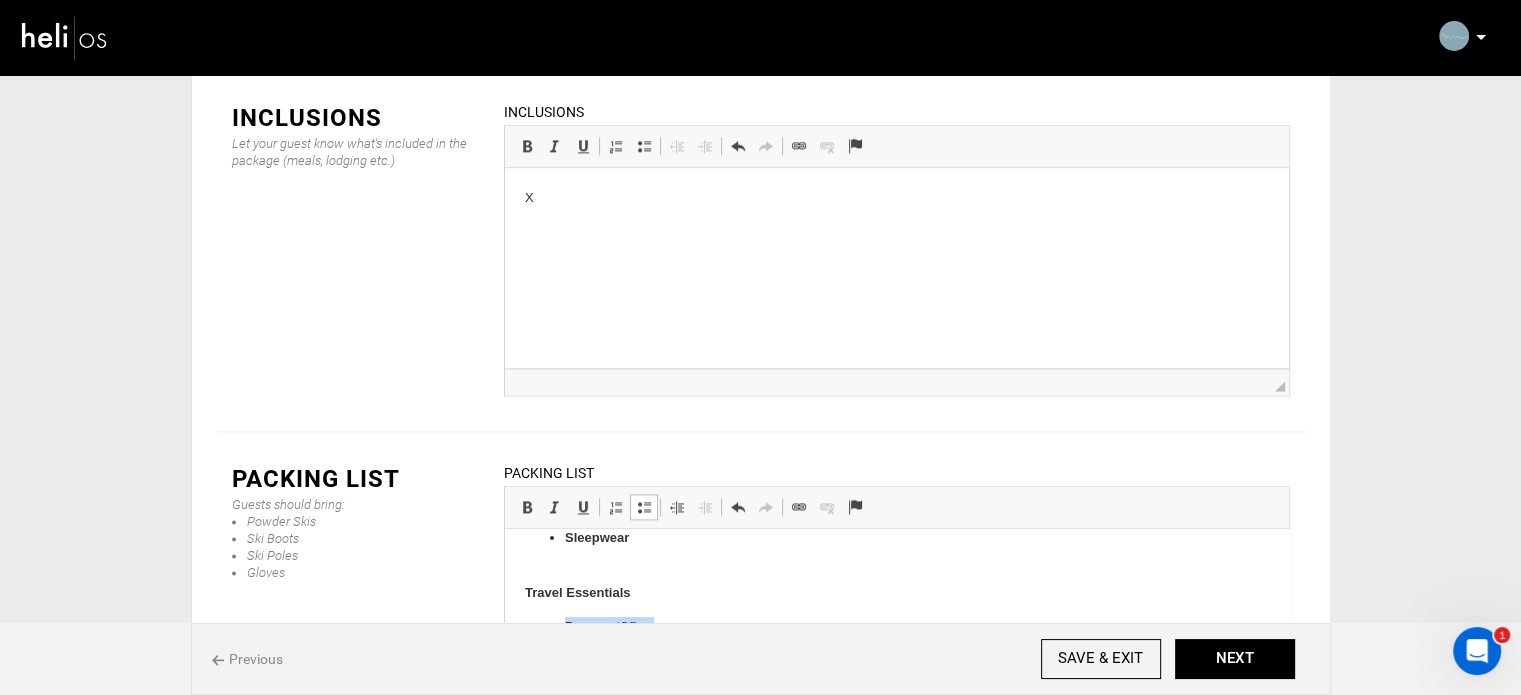 drag, startPoint x: 660, startPoint y: 570, endPoint x: 565, endPoint y: 621, distance: 107.82393 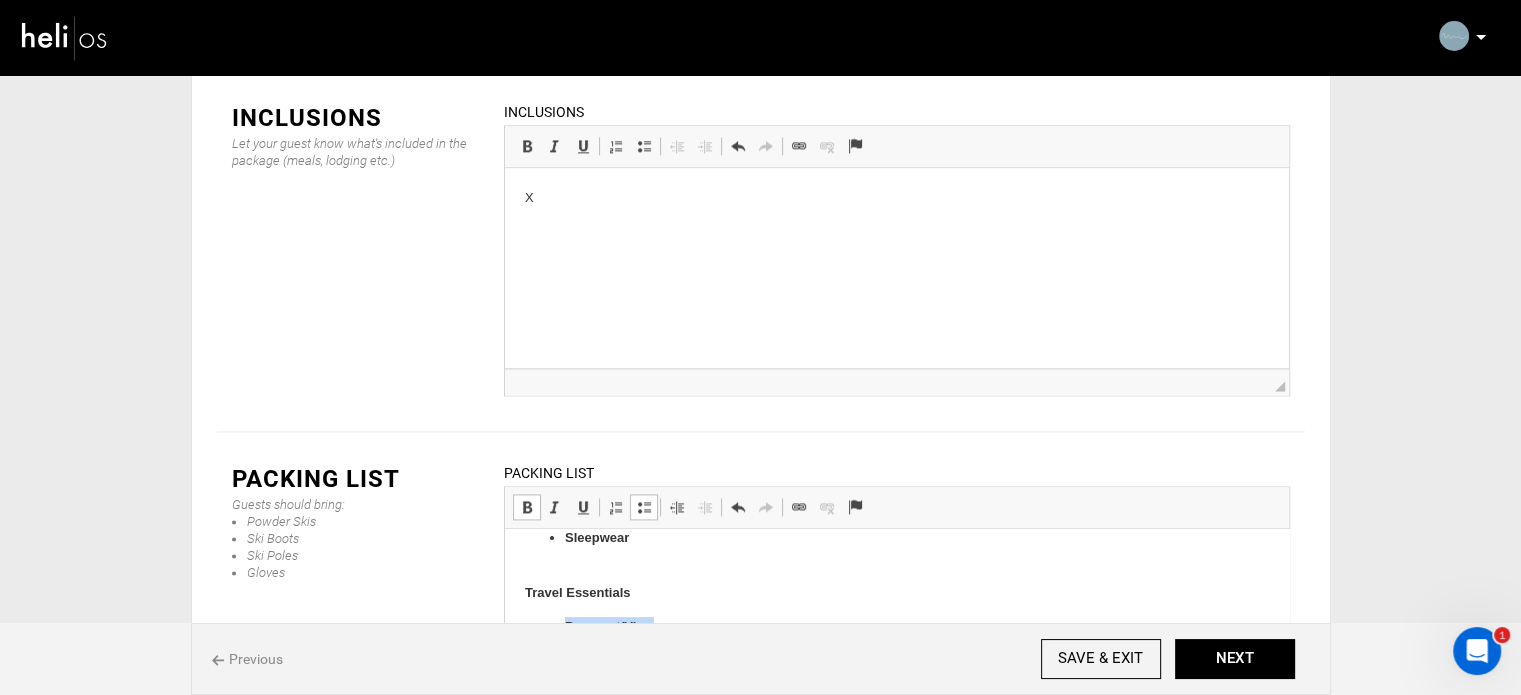 click at bounding box center [527, 507] 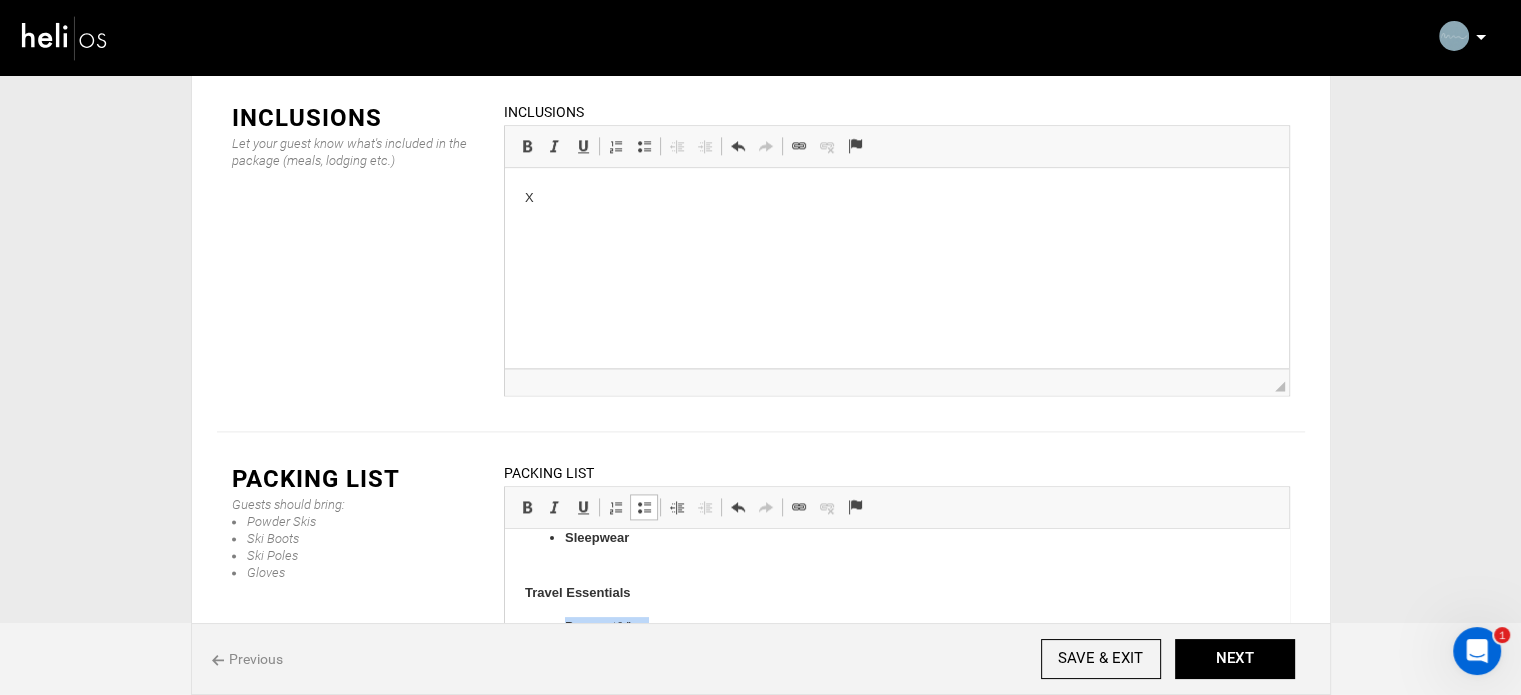 click at bounding box center [644, 507] 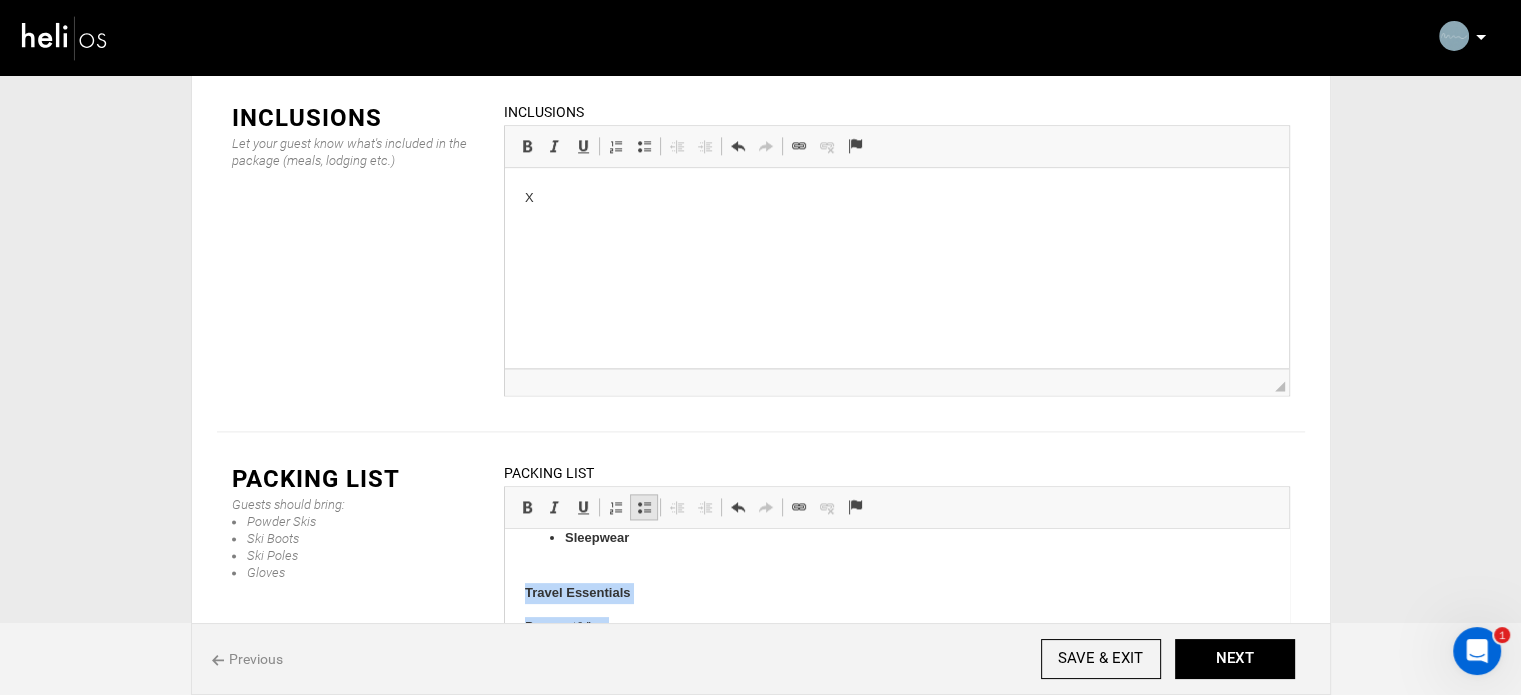 click at bounding box center (644, 507) 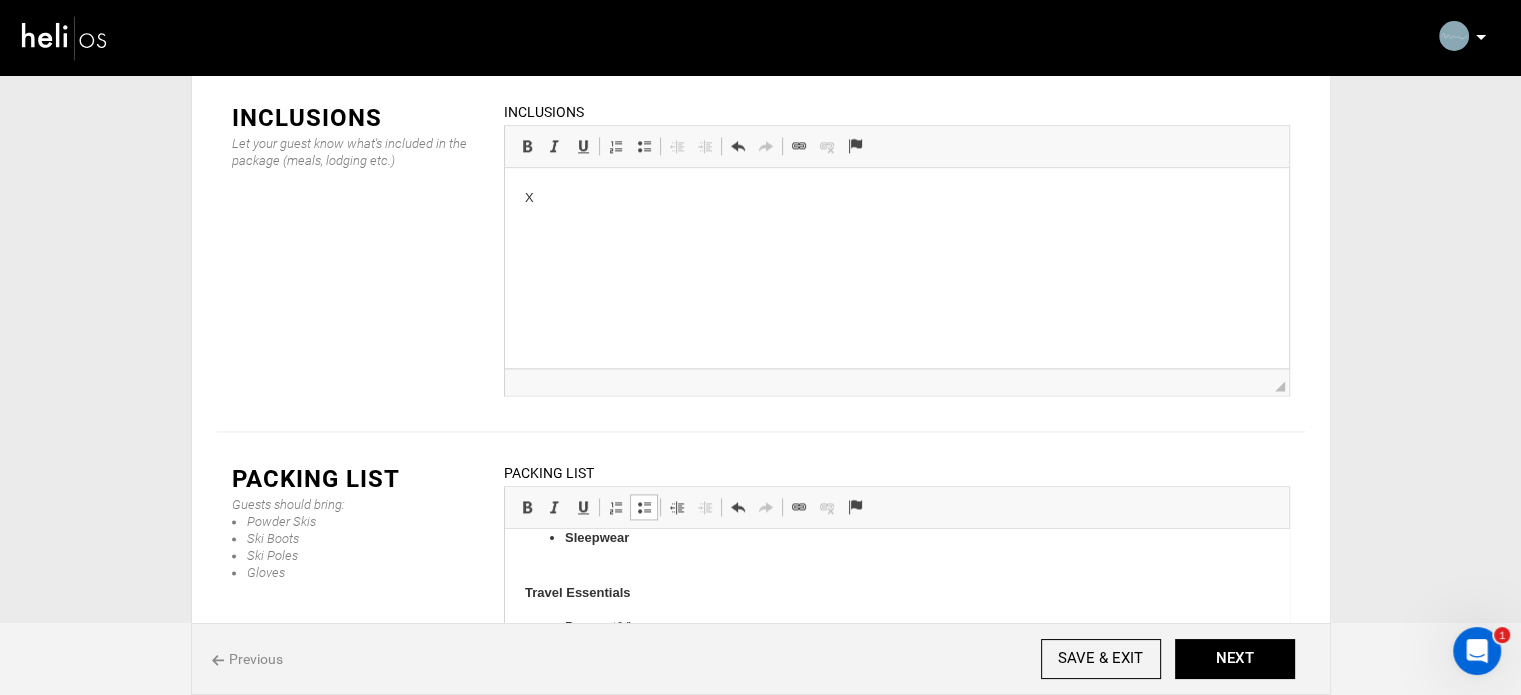 click on "Sleepwear" at bounding box center (896, 549) 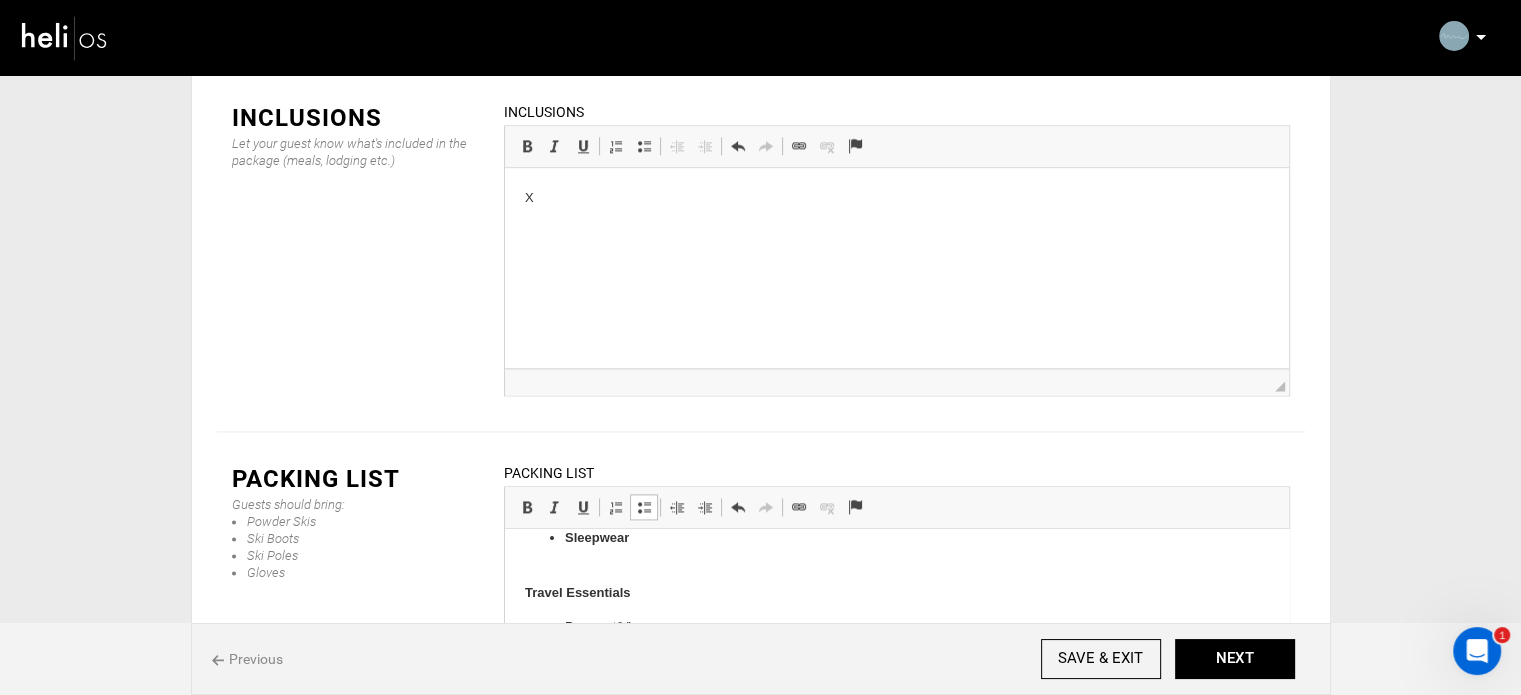 type 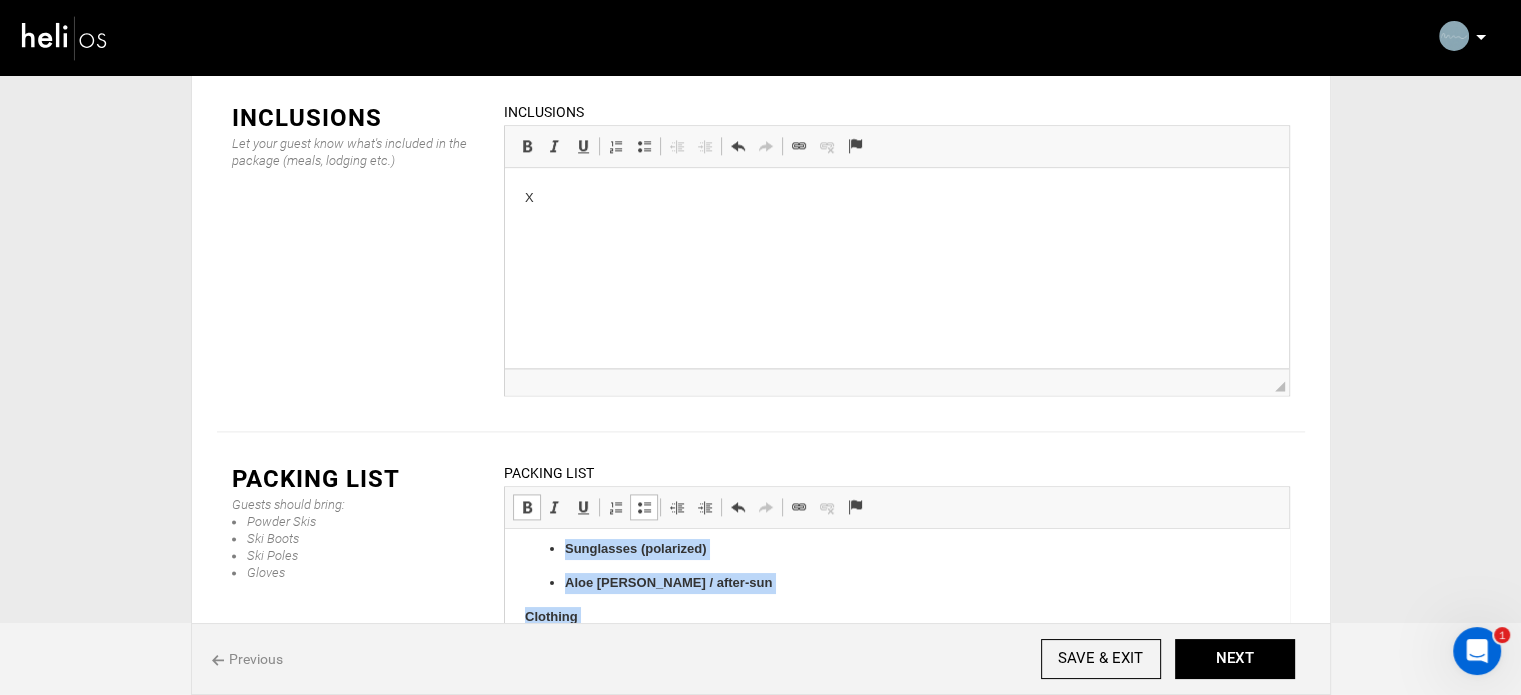 scroll, scrollTop: 428, scrollLeft: 0, axis: vertical 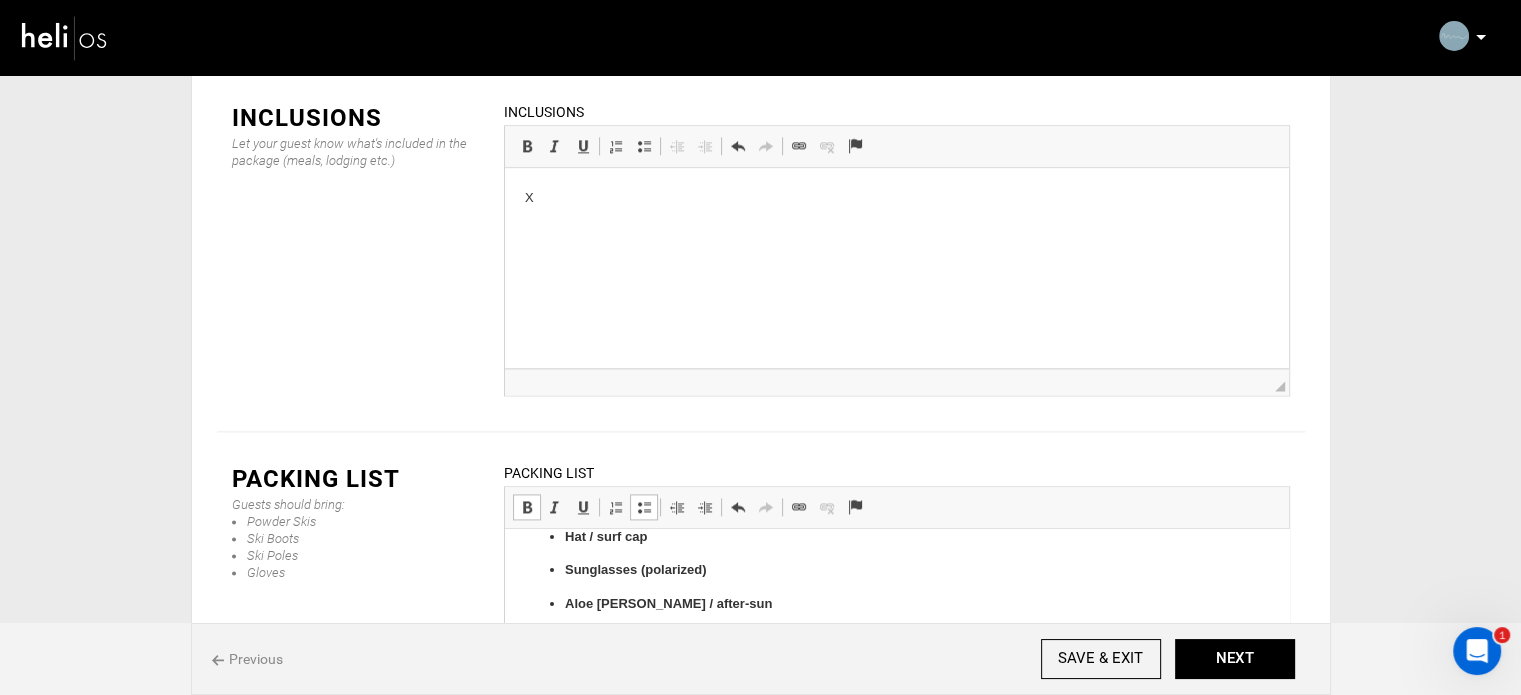 drag, startPoint x: 635, startPoint y: 539, endPoint x: 562, endPoint y: 656, distance: 137.90576 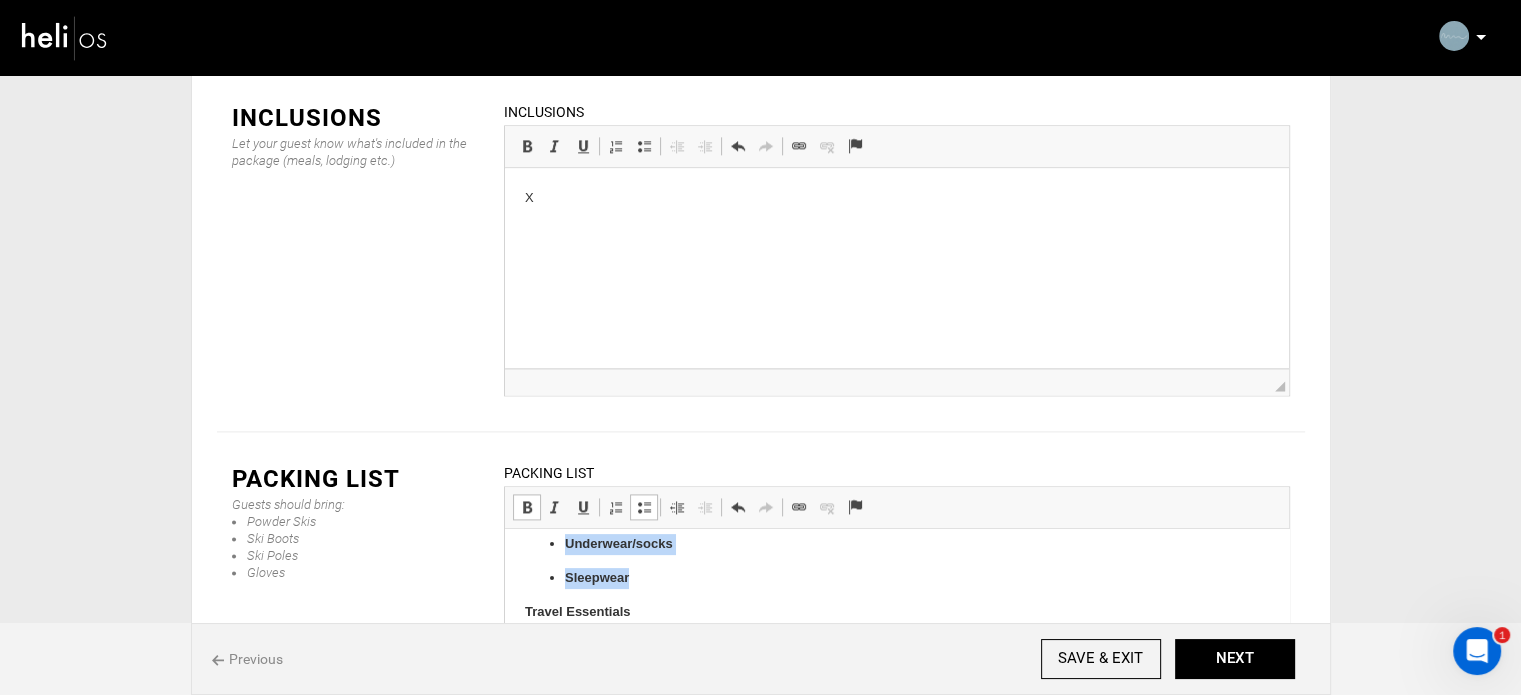 scroll, scrollTop: 828, scrollLeft: 0, axis: vertical 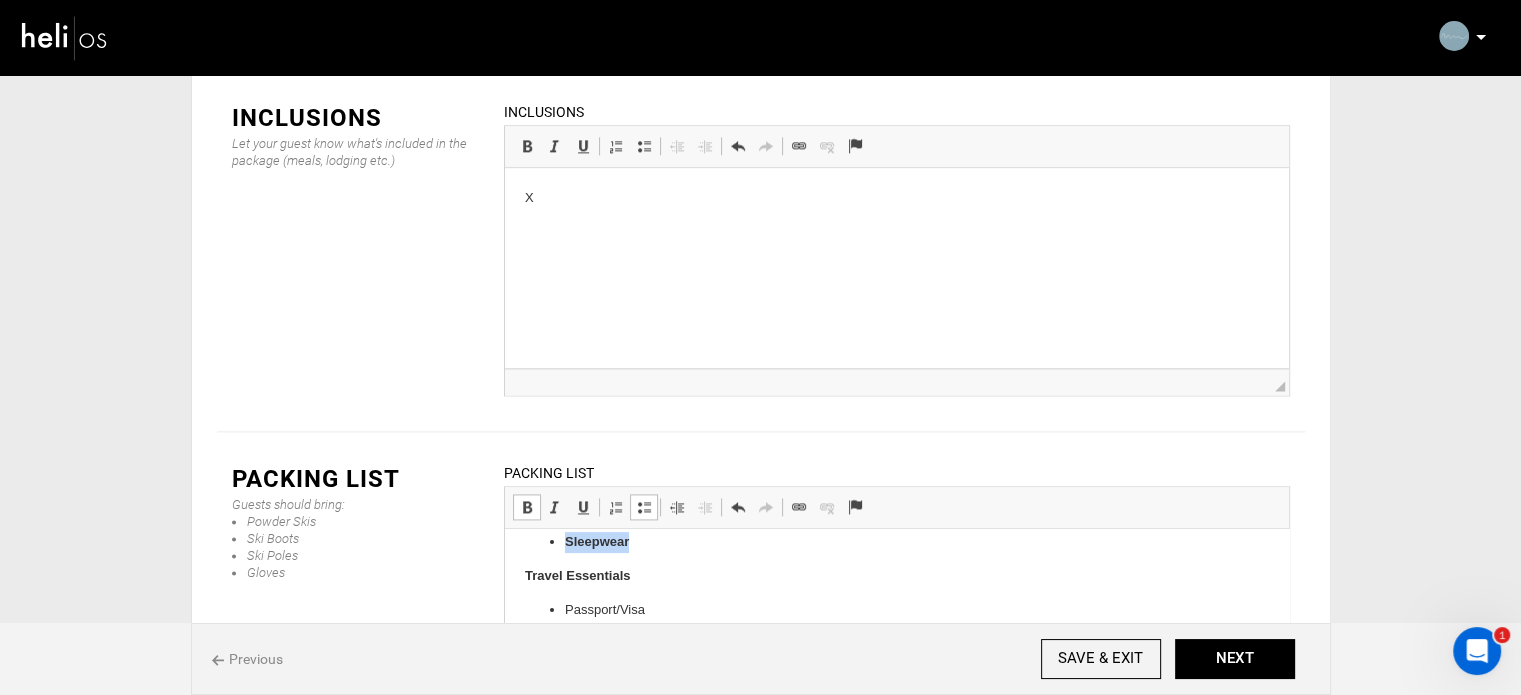 click on "Bold Keyboard shortcut Ctrl+B" at bounding box center [527, 507] 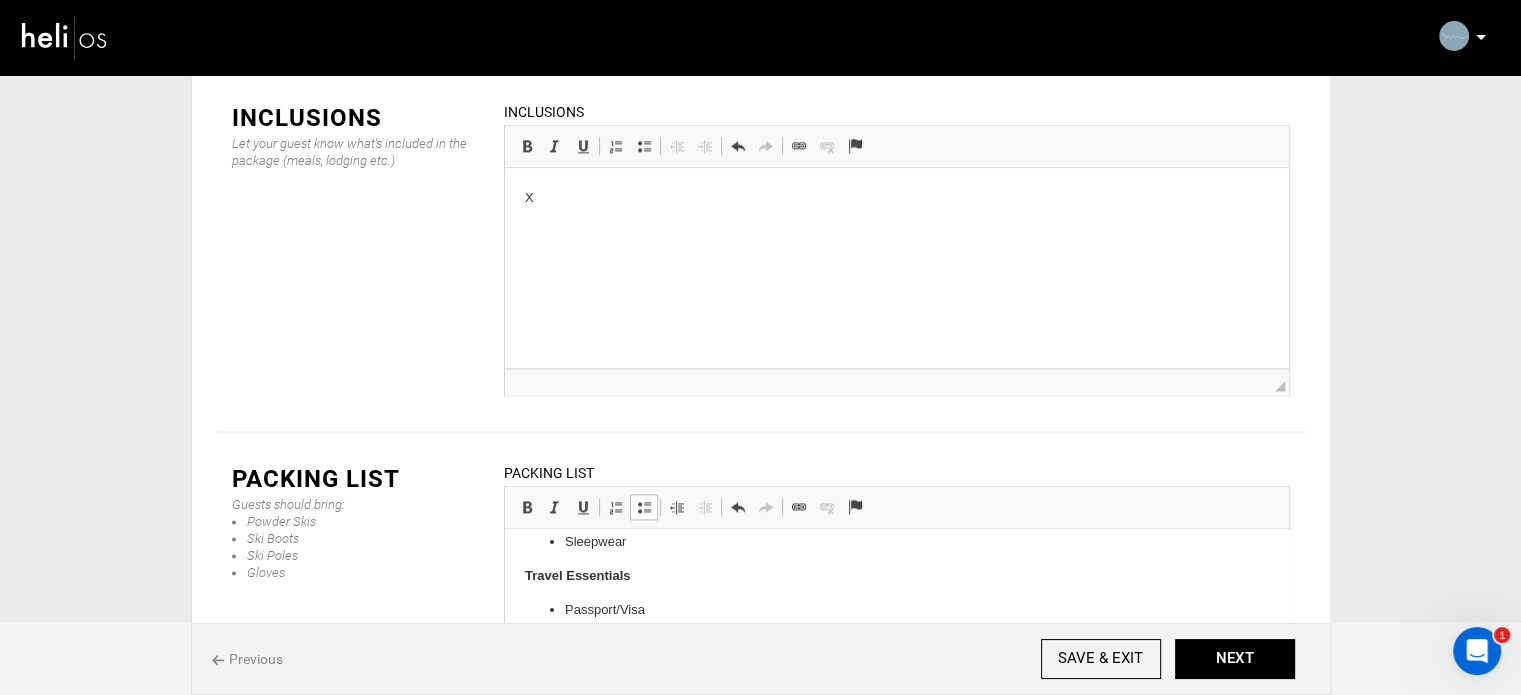 click at bounding box center [644, 507] 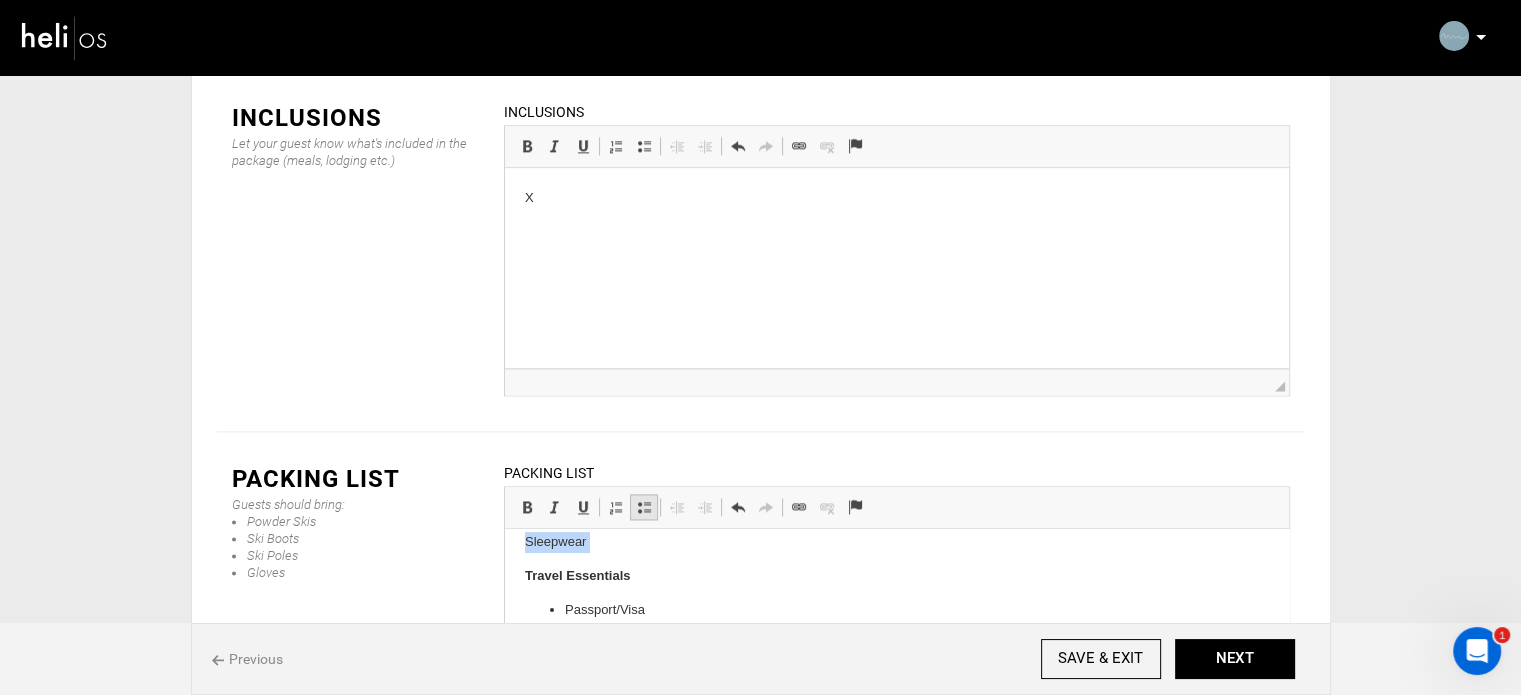 click at bounding box center [644, 507] 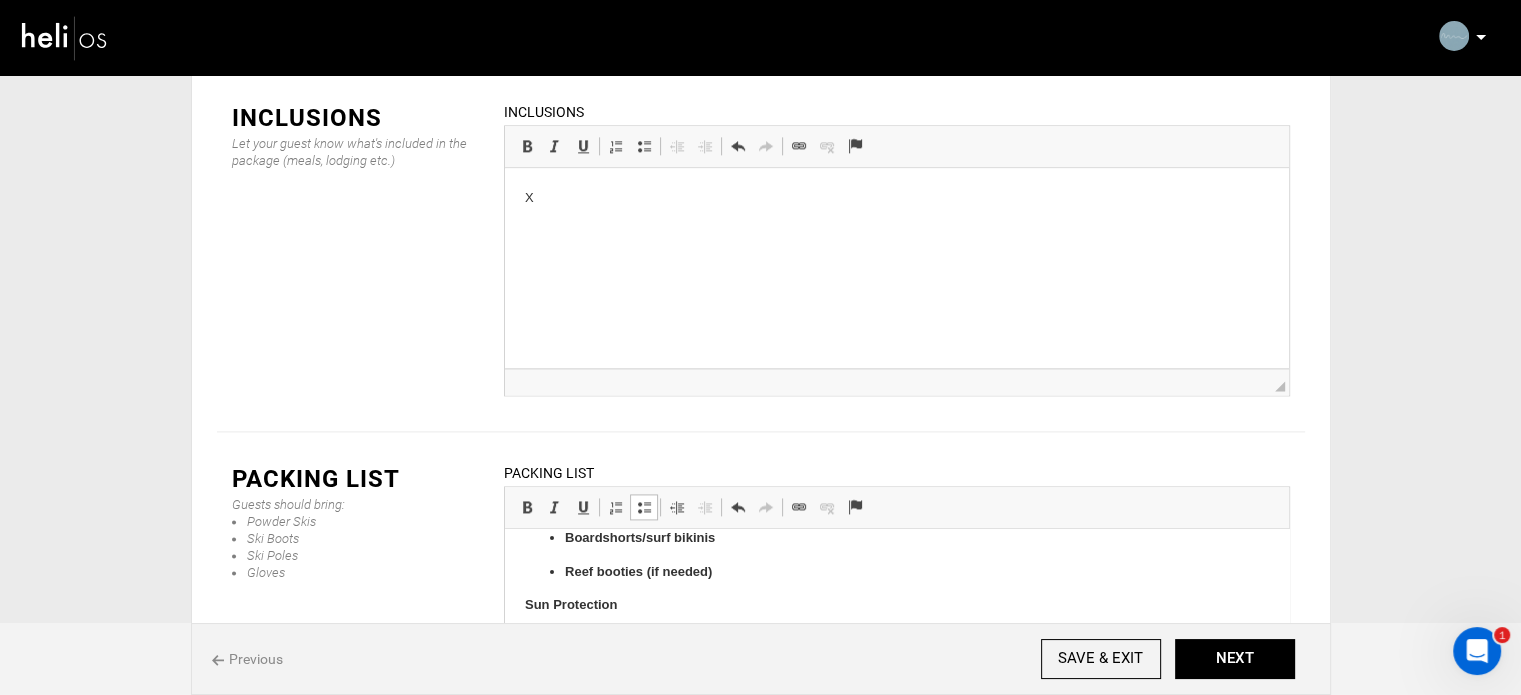 scroll, scrollTop: 232, scrollLeft: 0, axis: vertical 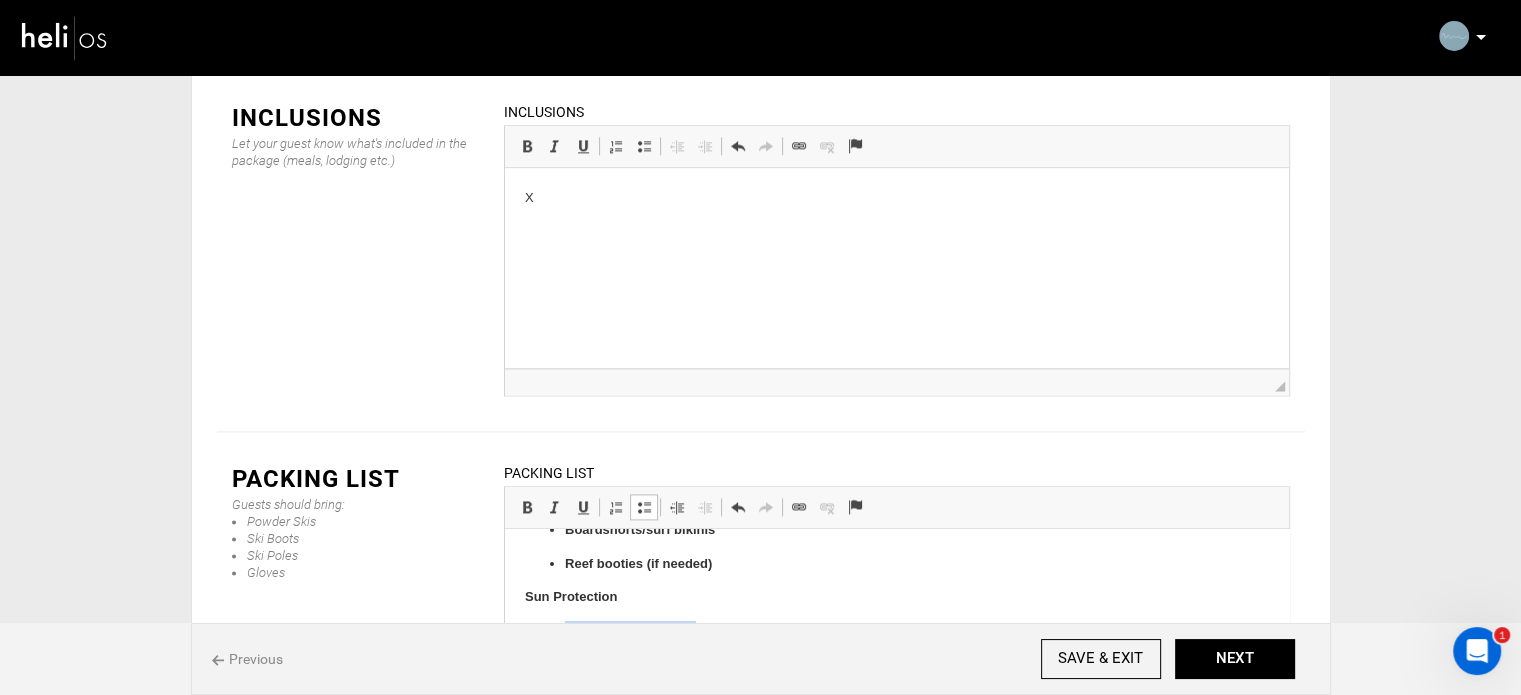 drag, startPoint x: 695, startPoint y: 600, endPoint x: 558, endPoint y: 638, distance: 142.17242 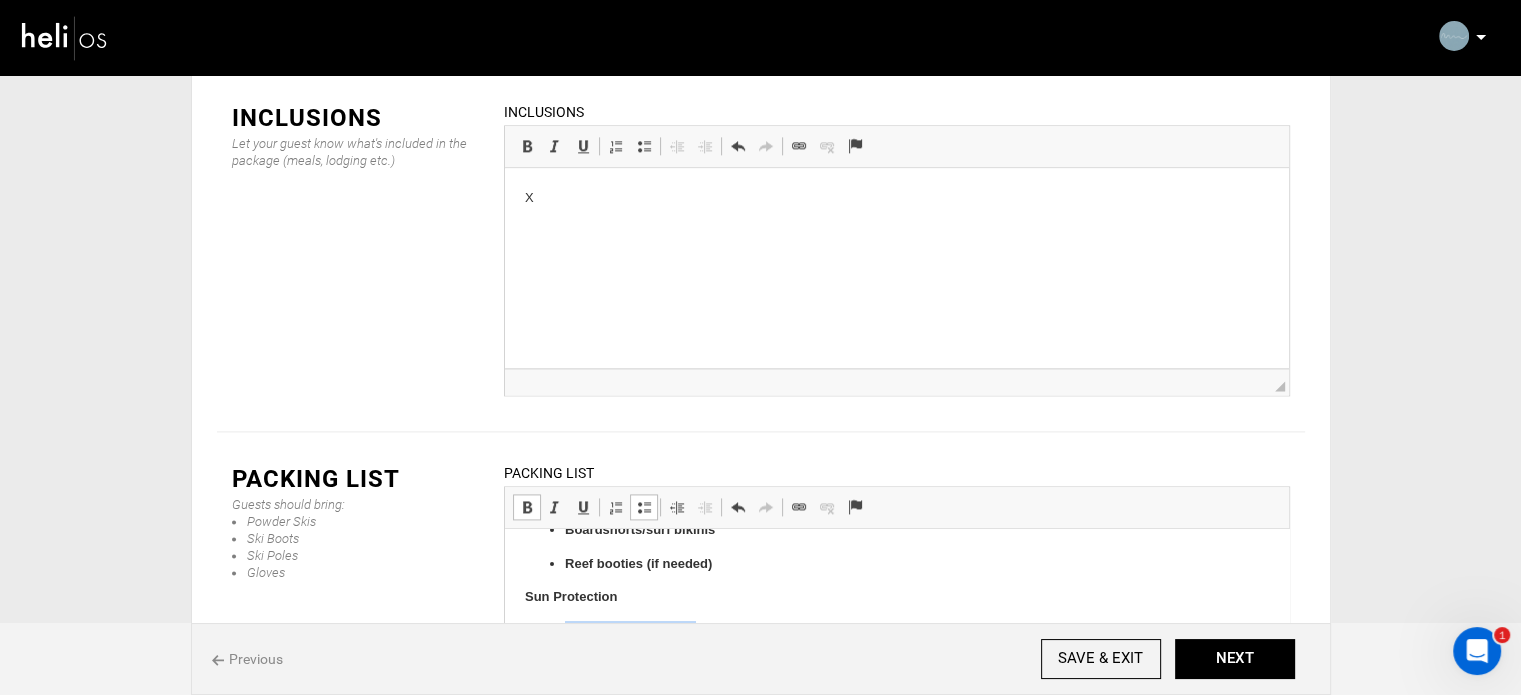 click at bounding box center (527, 507) 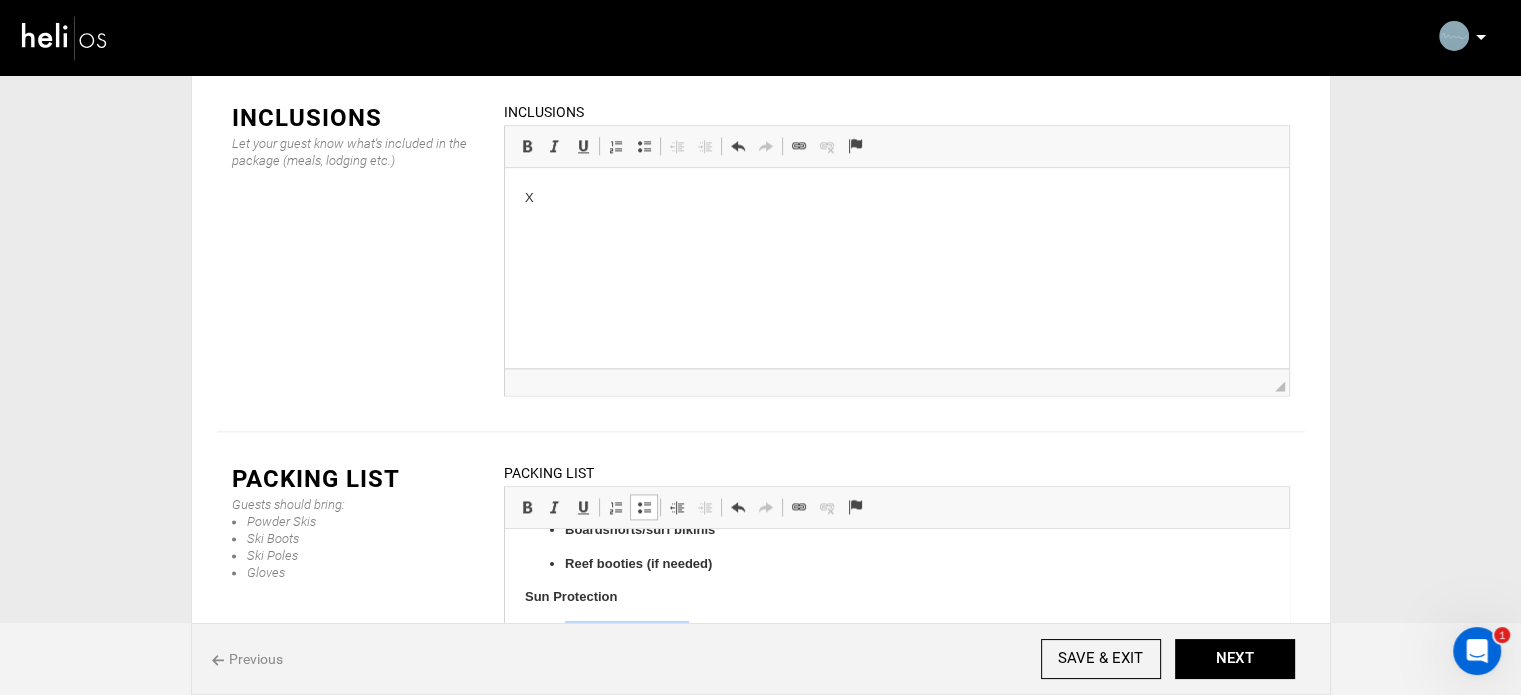 click at bounding box center (644, 507) 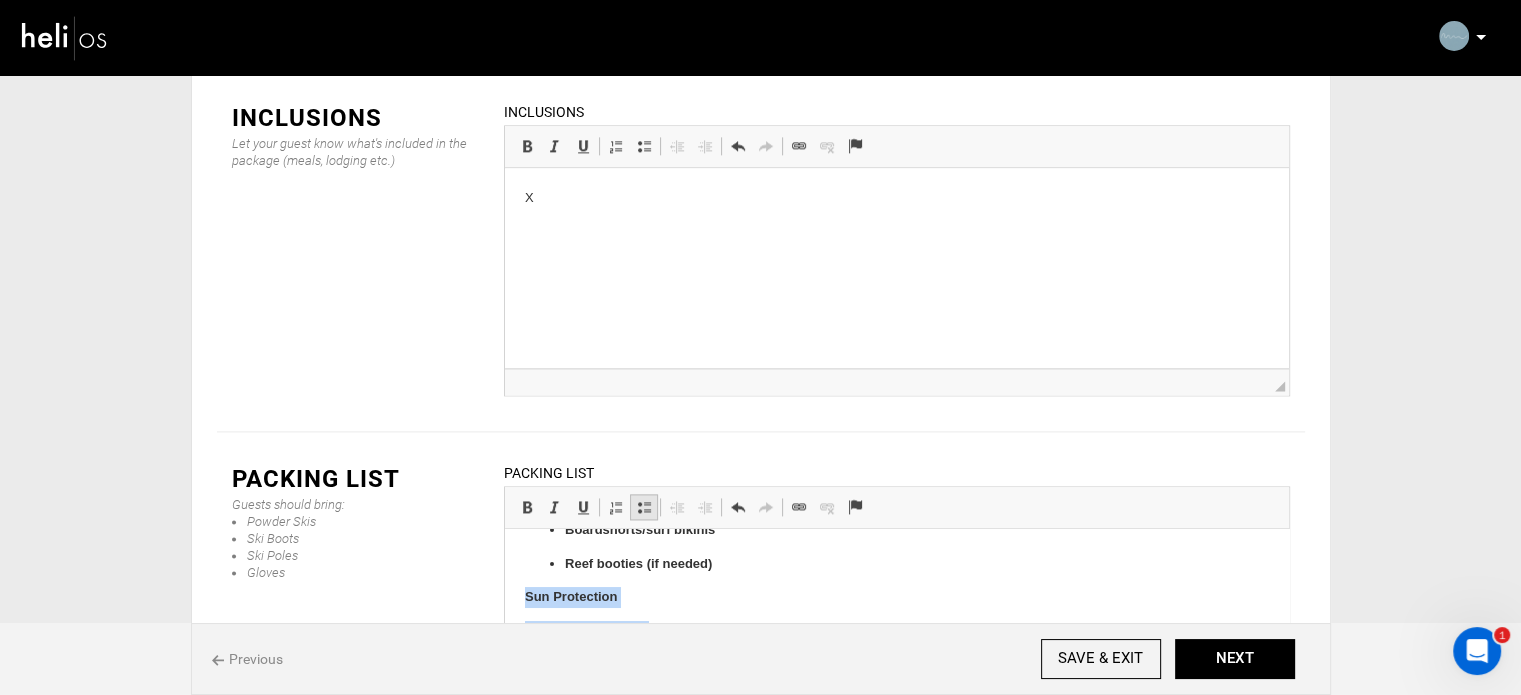 click at bounding box center (644, 507) 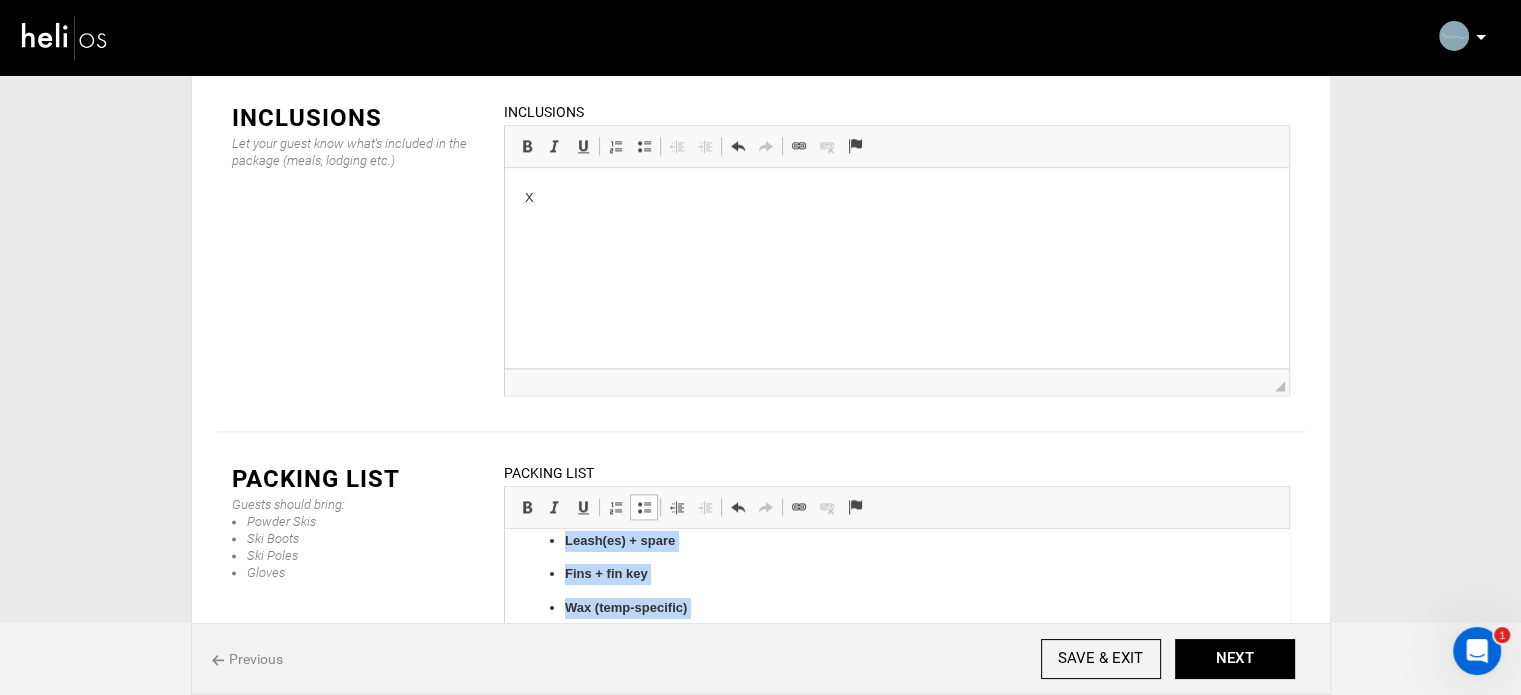 scroll, scrollTop: 0, scrollLeft: 0, axis: both 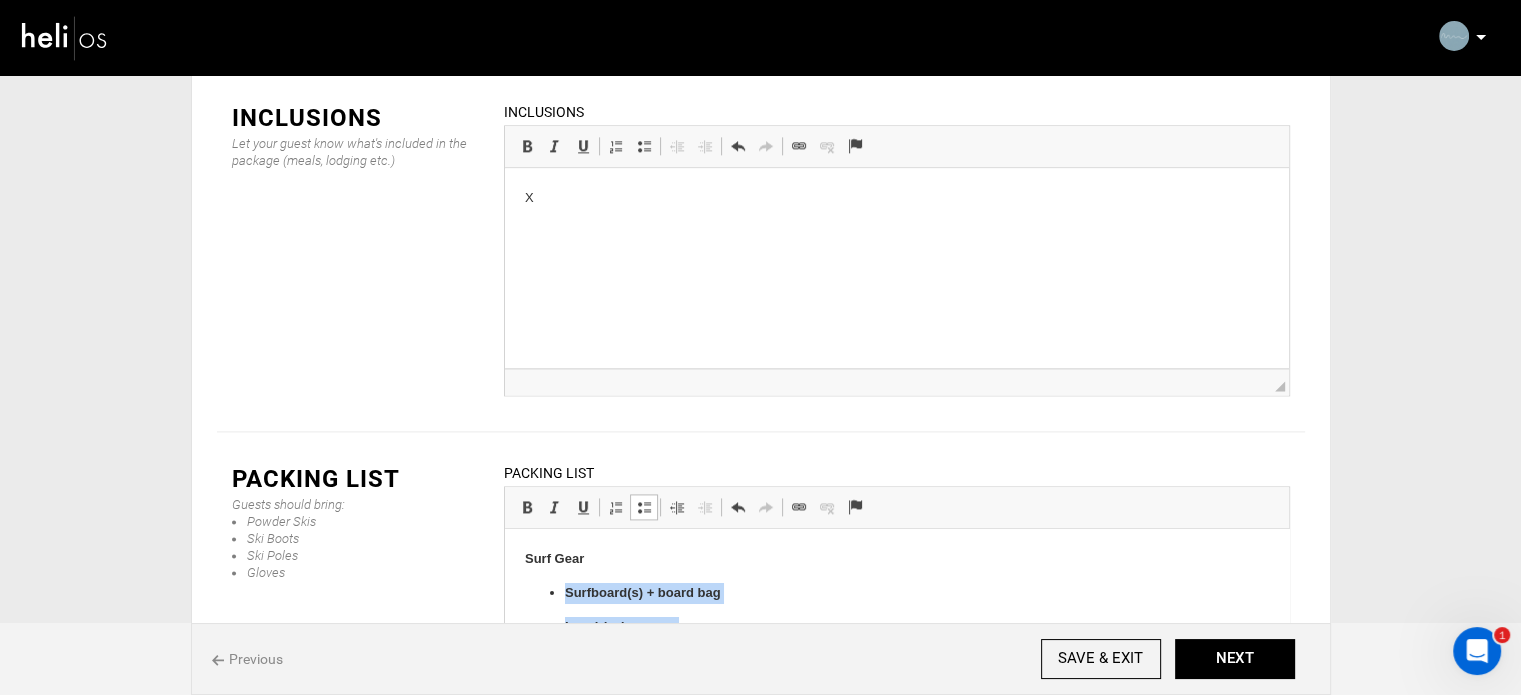 drag, startPoint x: 723, startPoint y: 564, endPoint x: 555, endPoint y: 588, distance: 169.70563 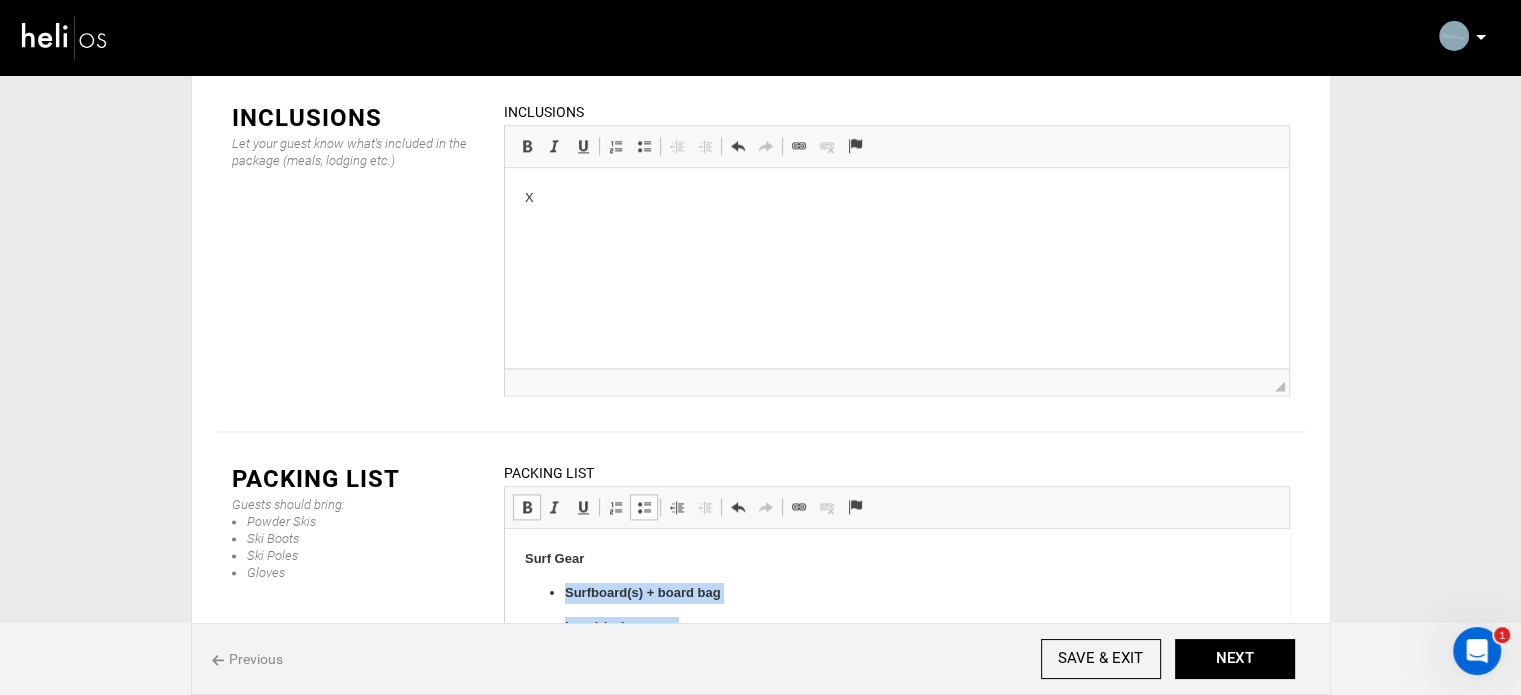 click at bounding box center (527, 507) 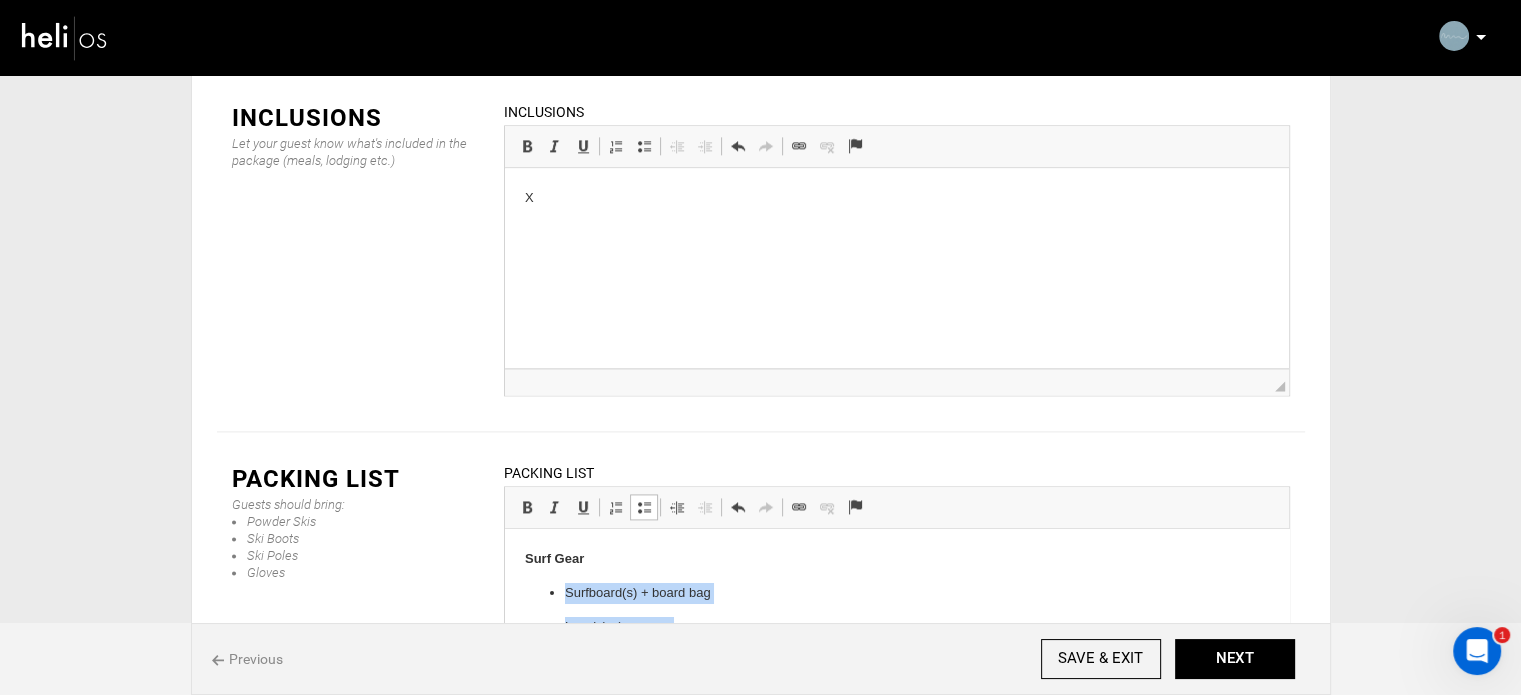 click at bounding box center (644, 507) 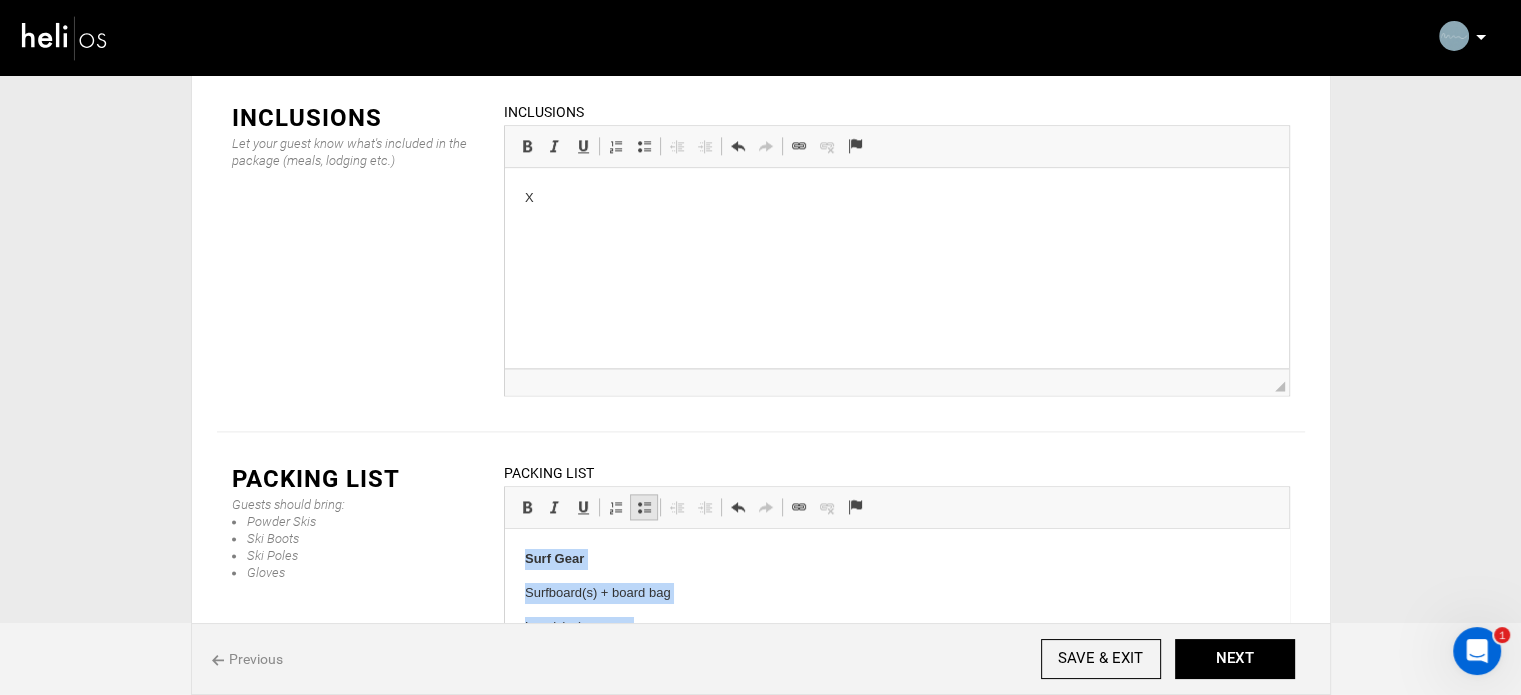 click at bounding box center [644, 507] 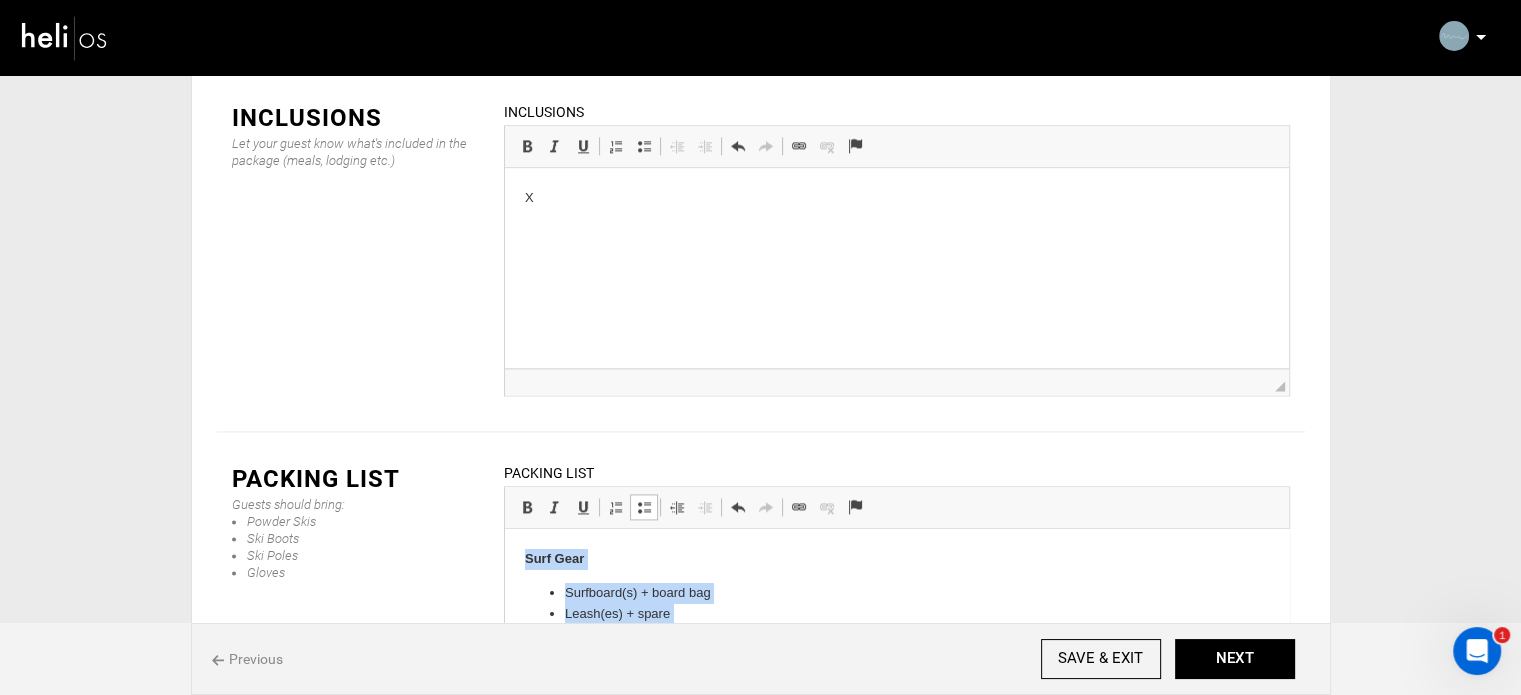 click on "Surfboard(s) + board bag" at bounding box center (896, 593) 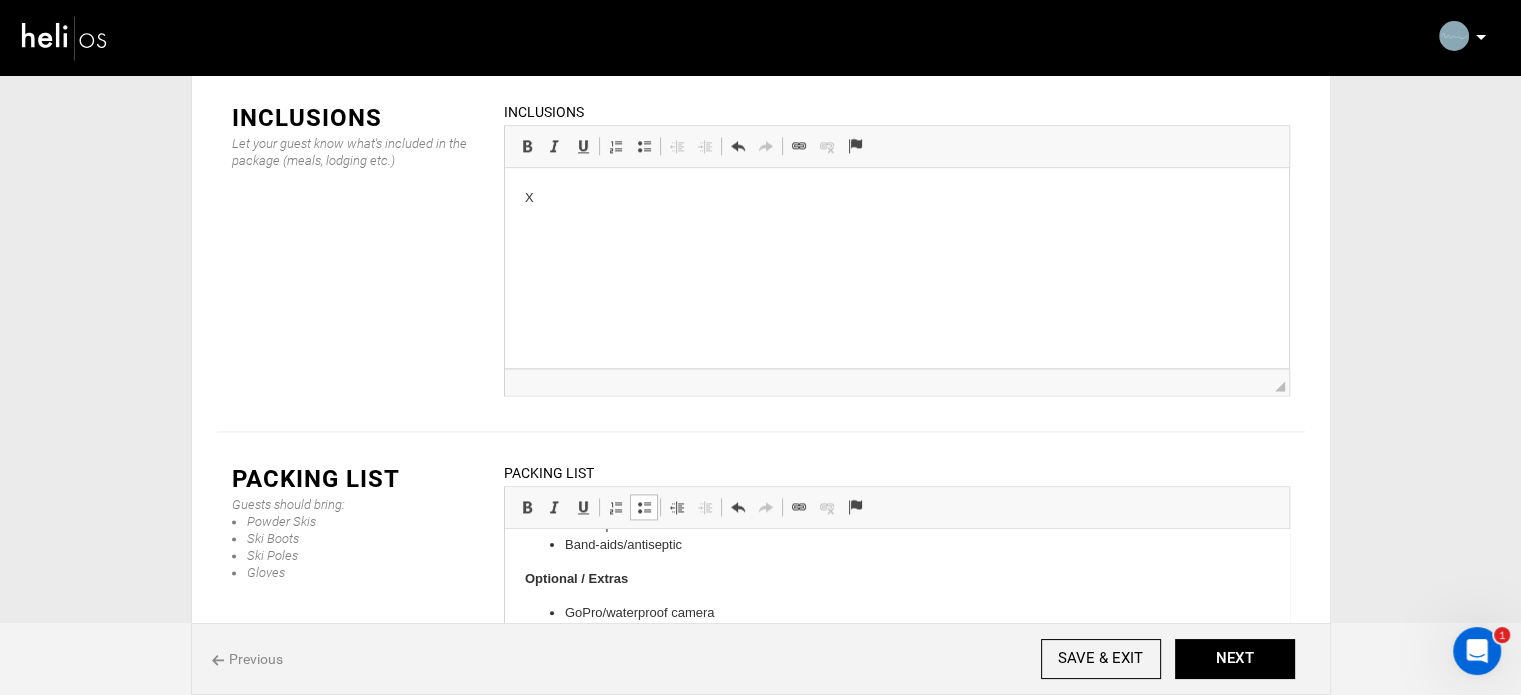 scroll, scrollTop: 919, scrollLeft: 0, axis: vertical 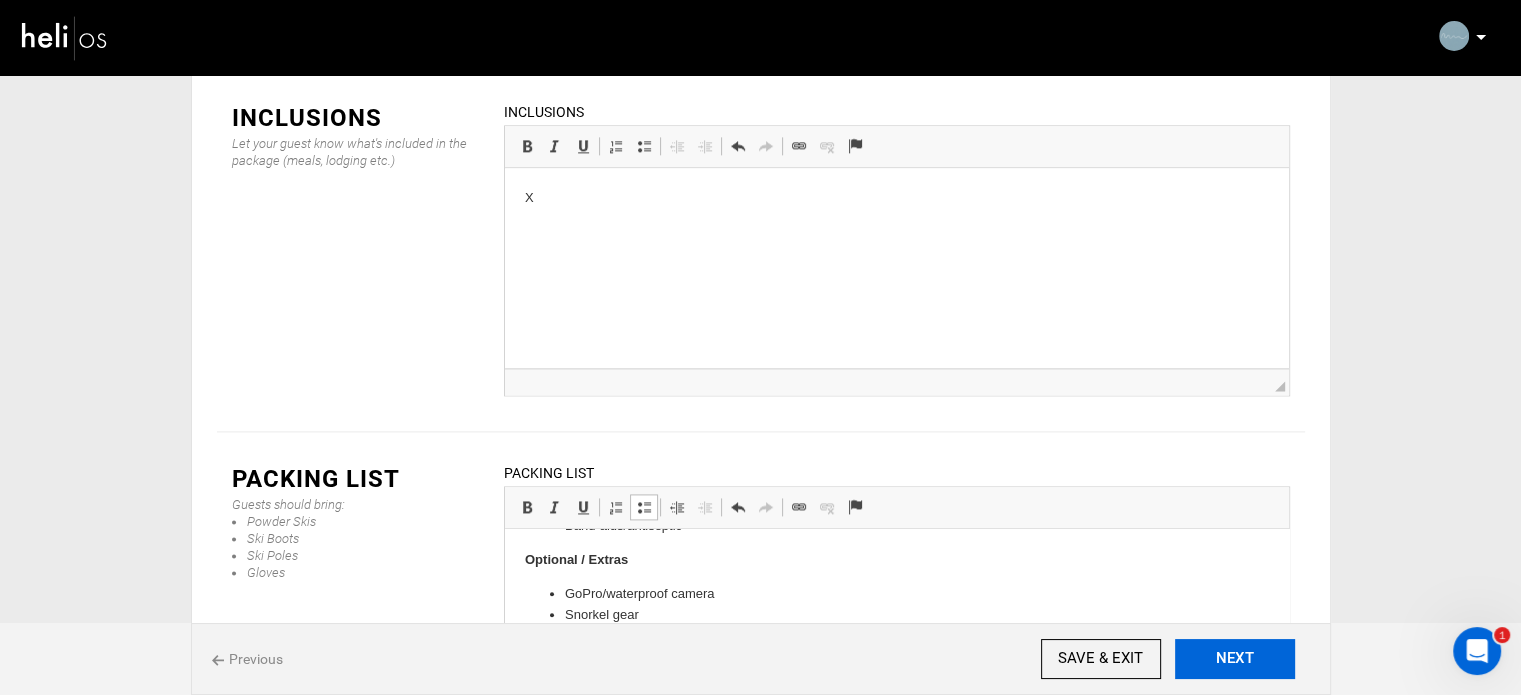 click on "NEXT" at bounding box center [1235, 659] 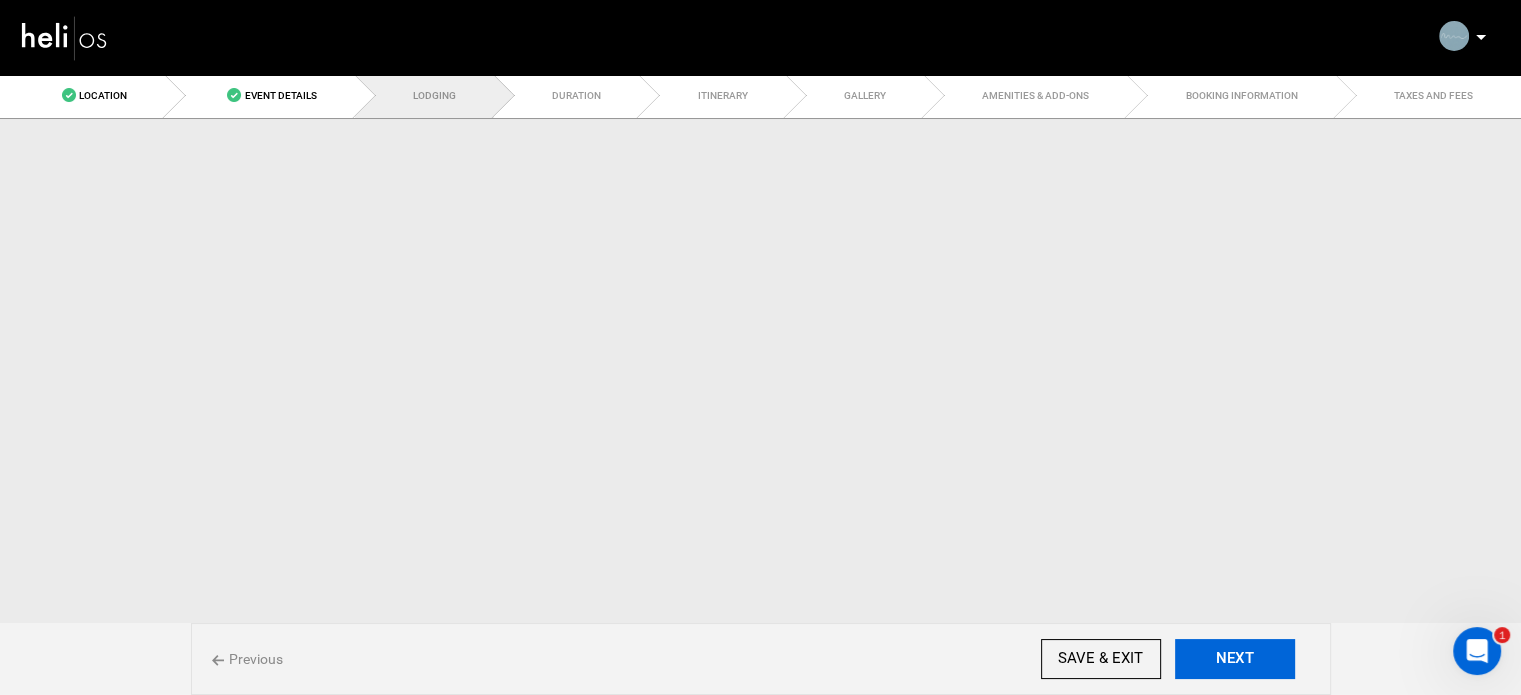 scroll, scrollTop: 0, scrollLeft: 0, axis: both 